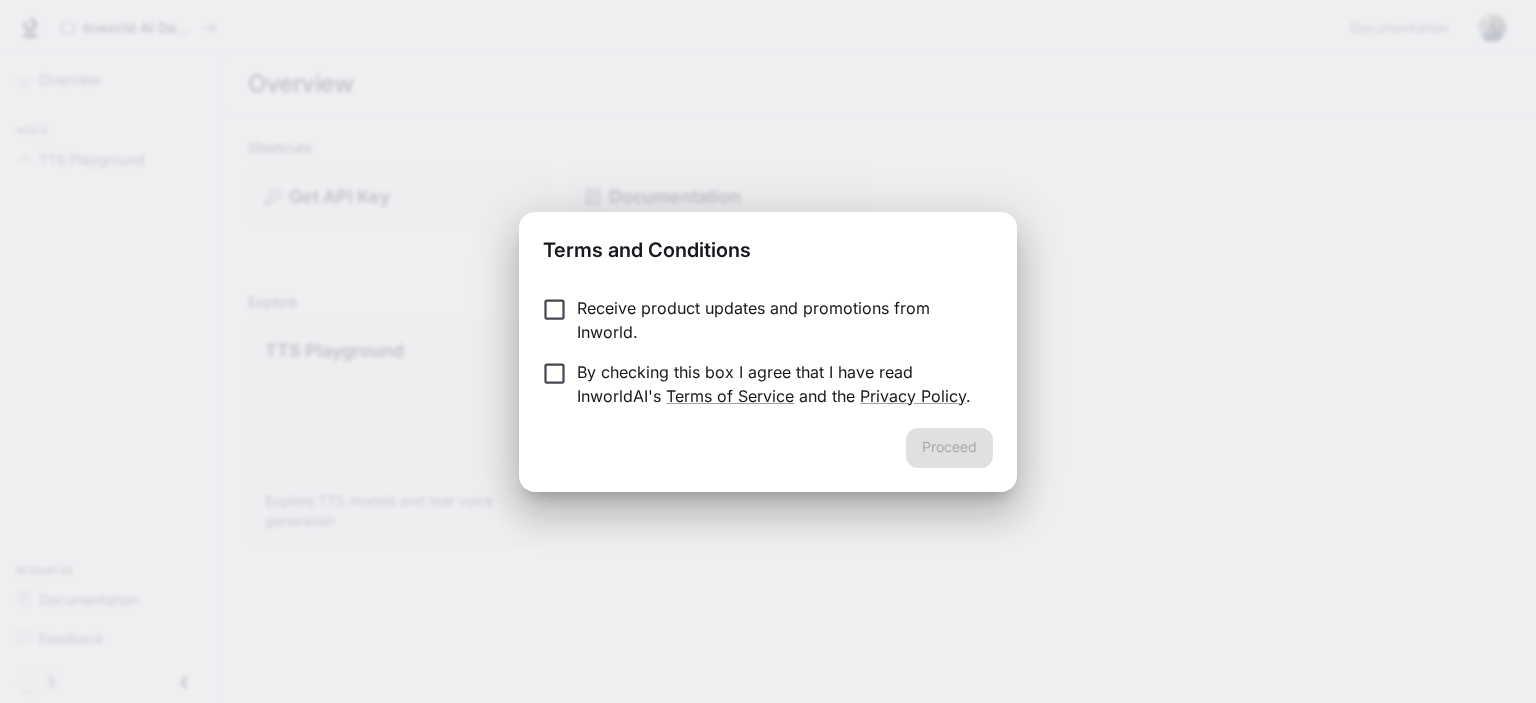 scroll, scrollTop: 0, scrollLeft: 0, axis: both 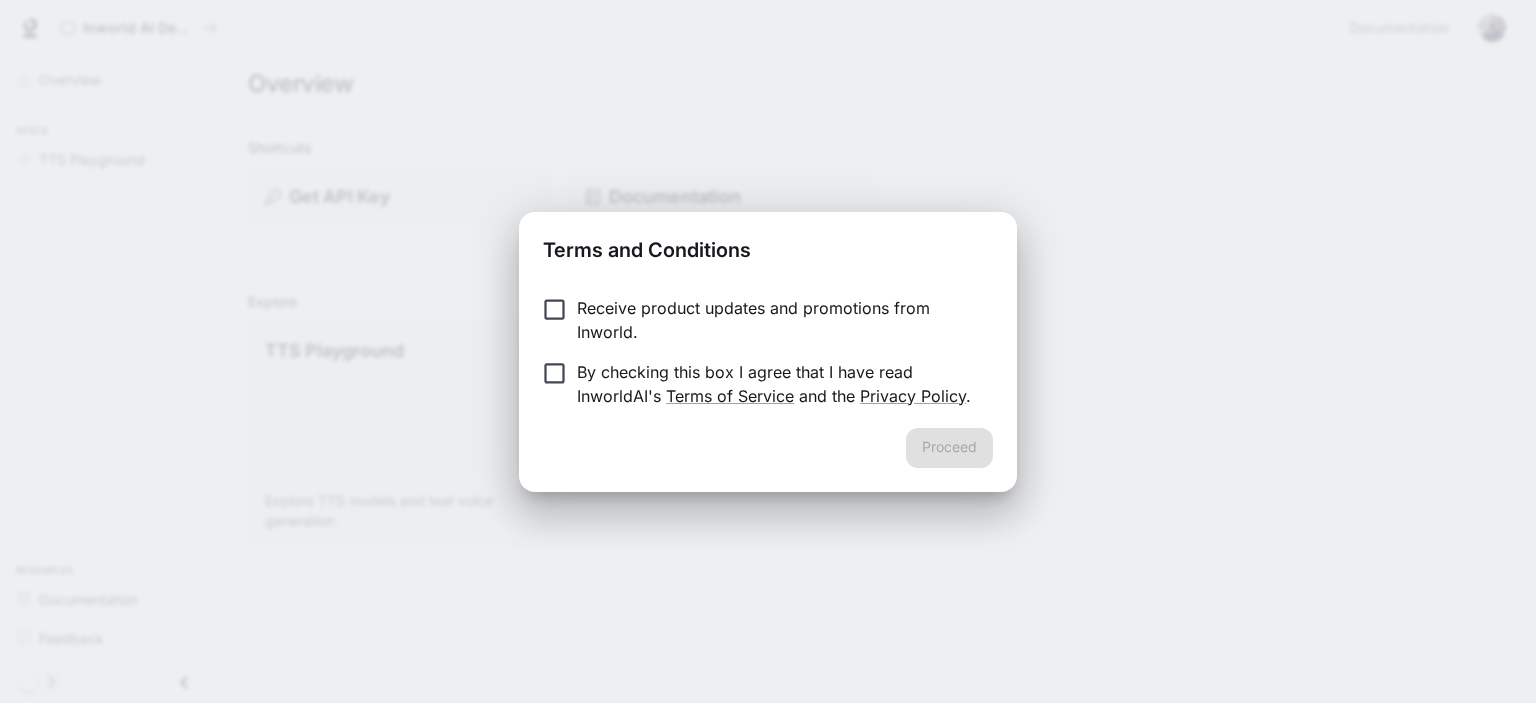 click on "Terms and Conditions Receive product updates and promotions from Inworld. By checking this box I agree that I have read InworldAI's   Terms of Service   and the   Privacy Policy . Proceed" at bounding box center (768, 351) 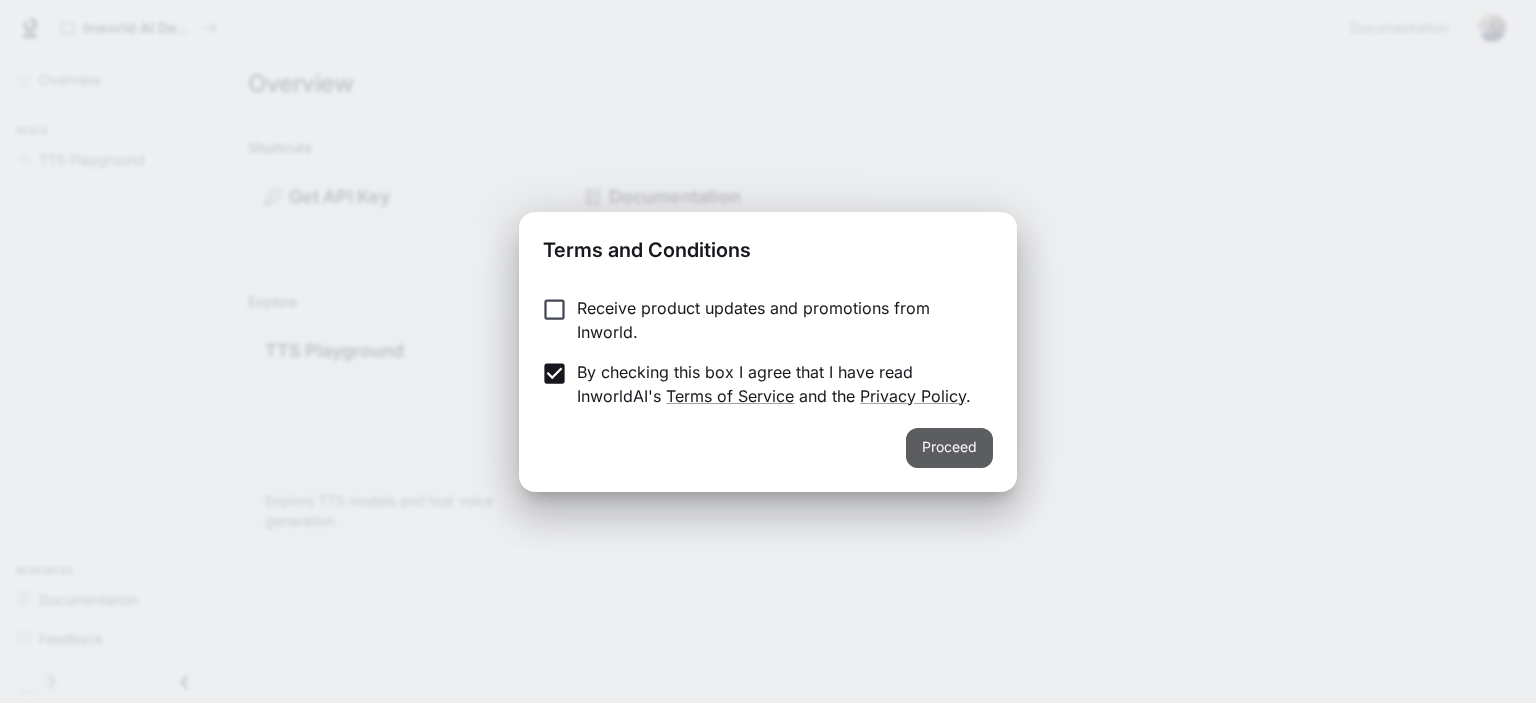 click on "Proceed" at bounding box center [949, 448] 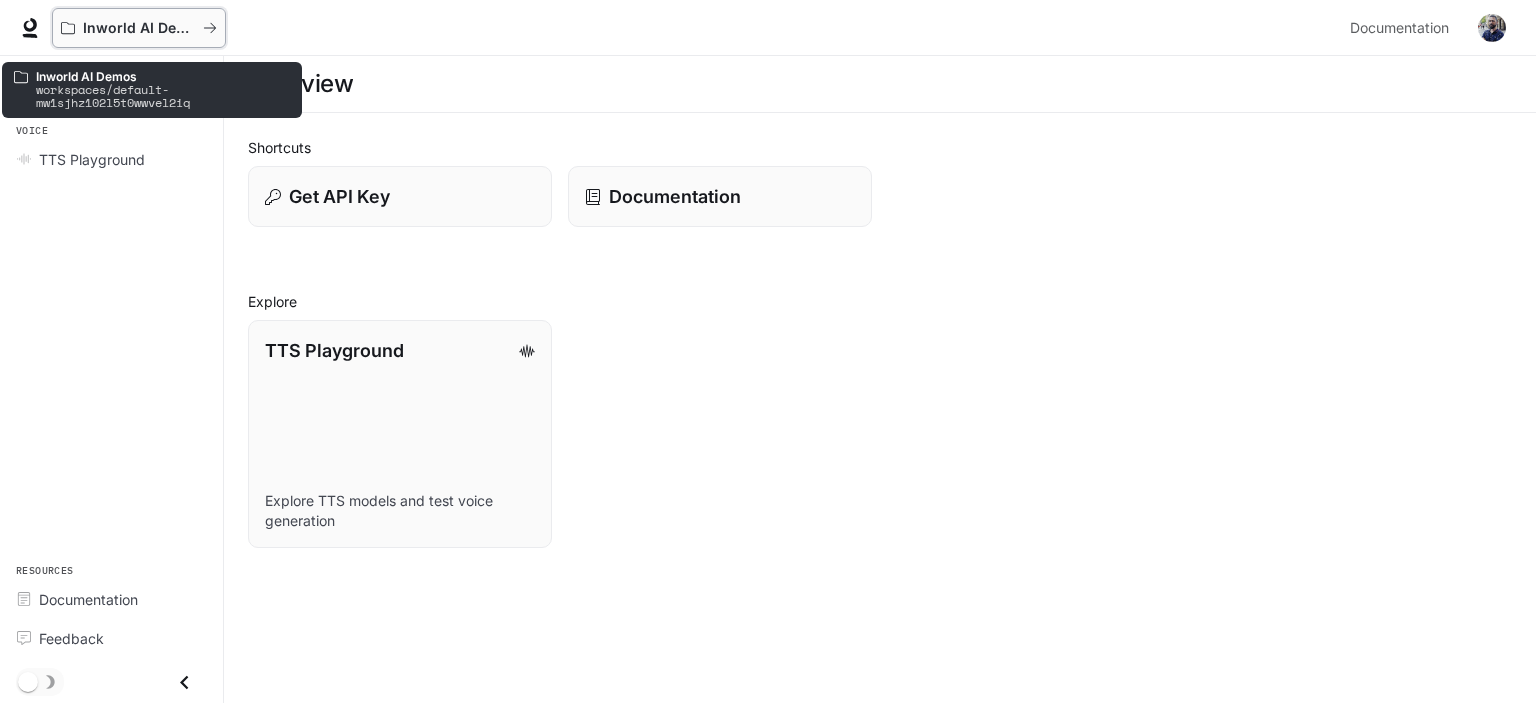 click on "Inworld AI Demos" at bounding box center [139, 28] 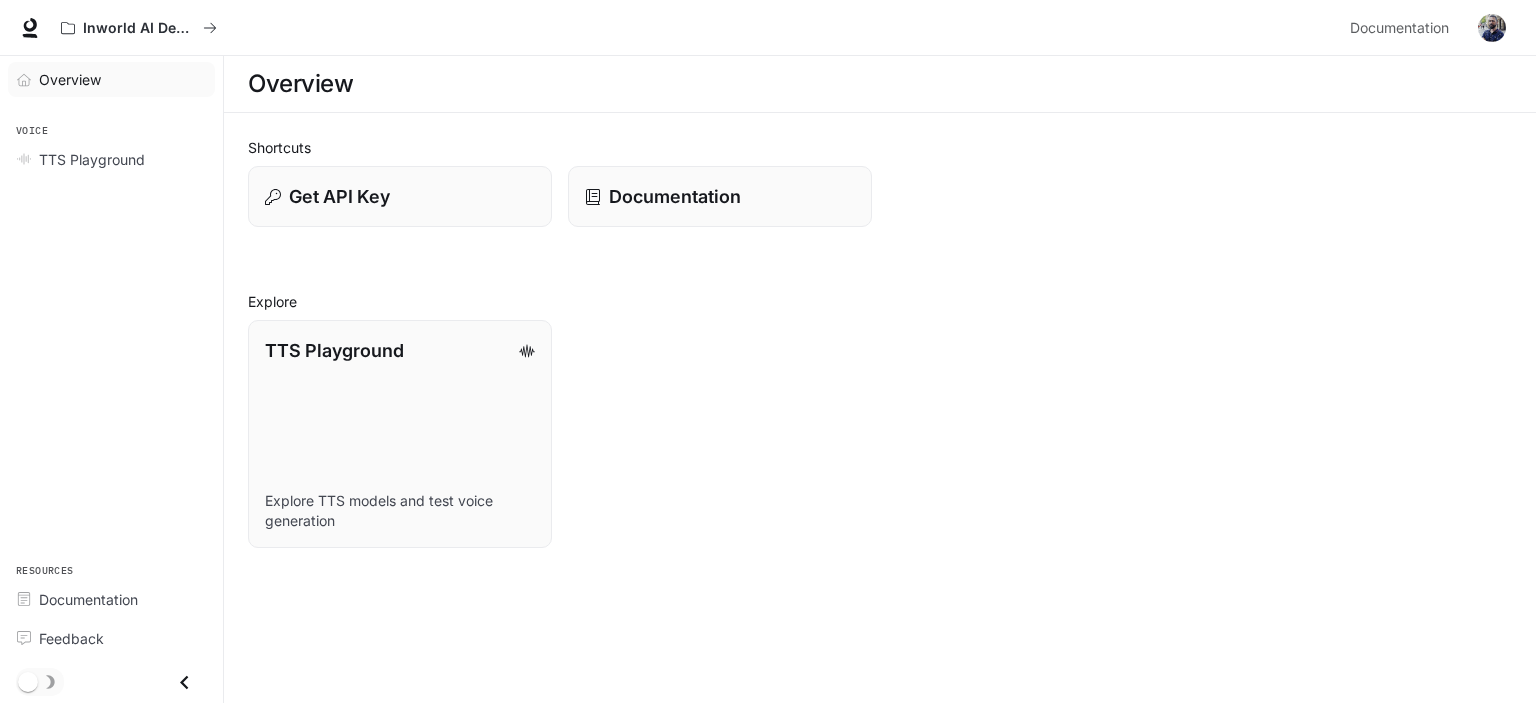 click on "Overview" at bounding box center [70, 79] 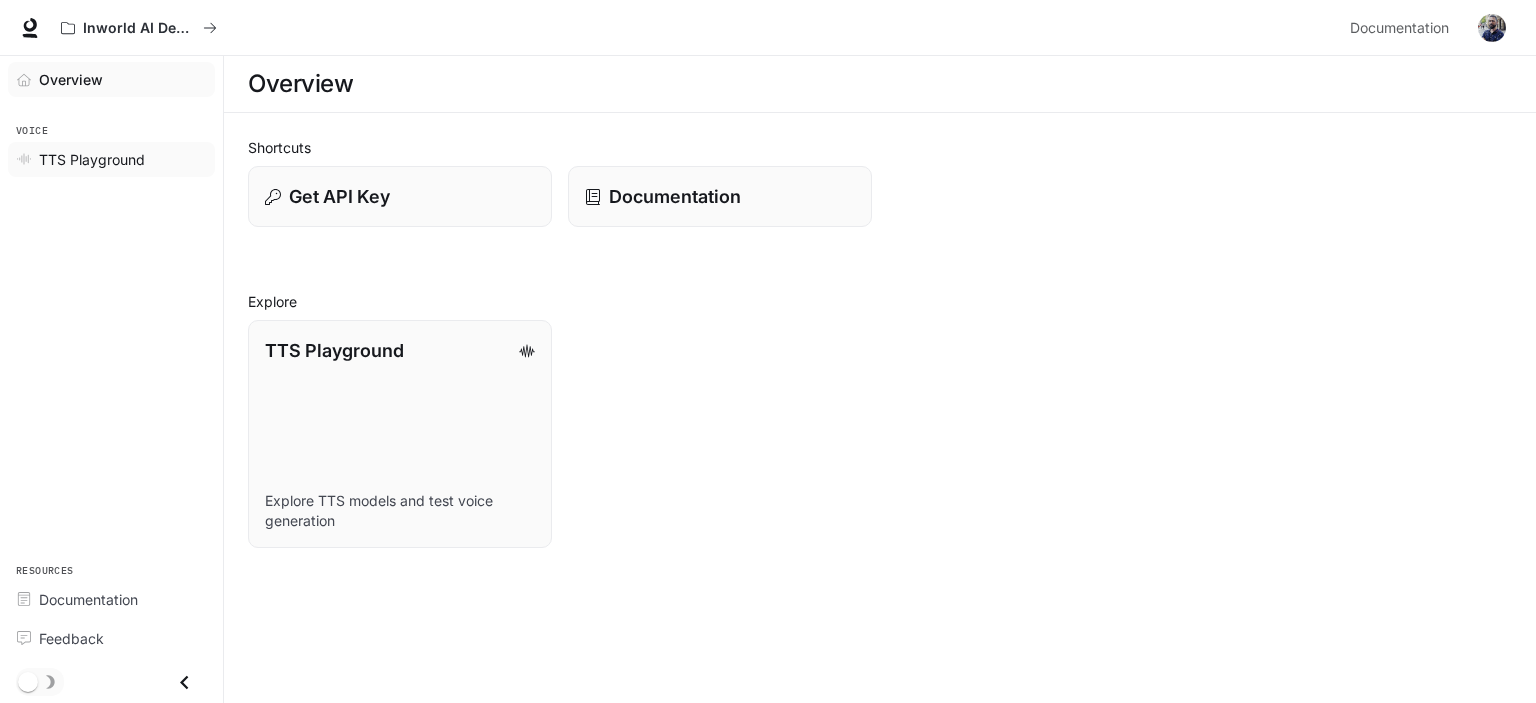 click on "TTS Playground" at bounding box center [92, 159] 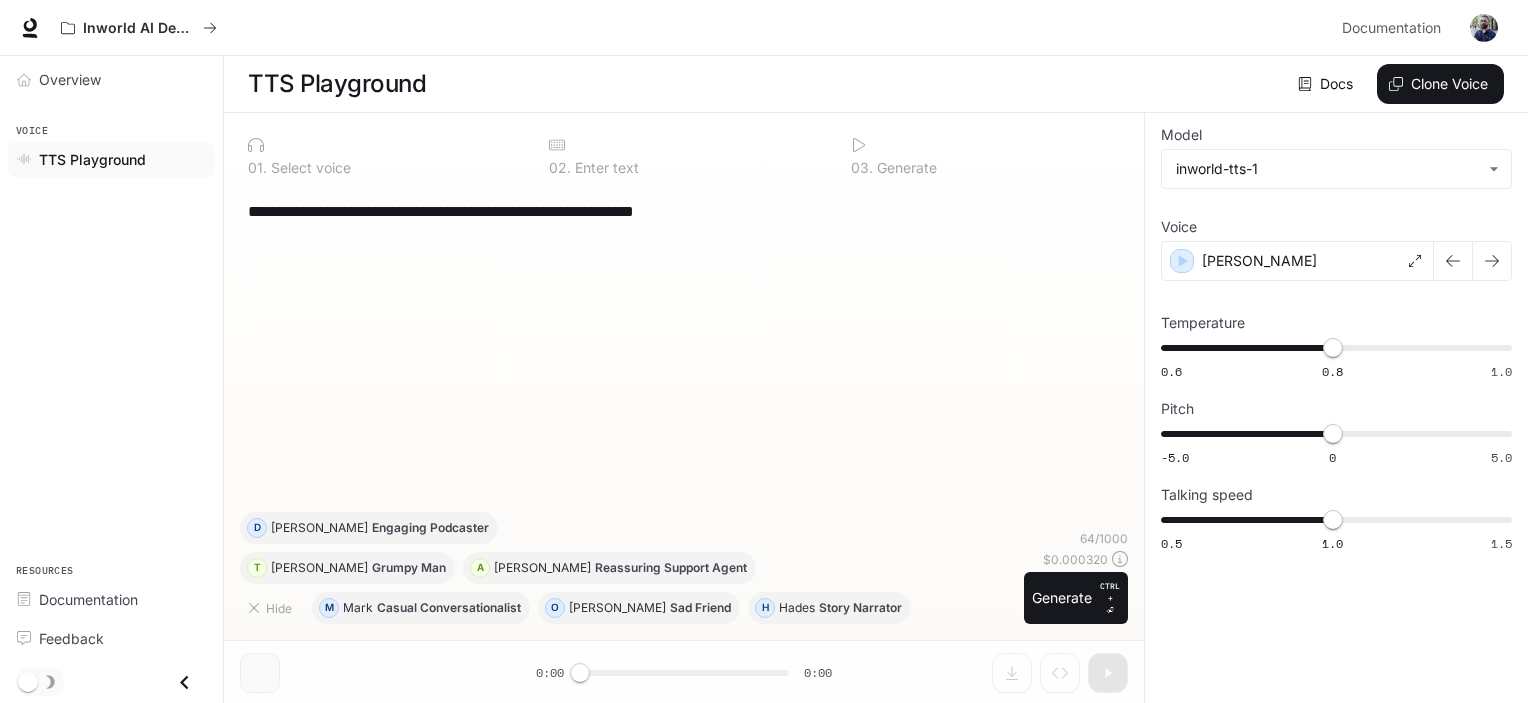 scroll, scrollTop: 0, scrollLeft: 0, axis: both 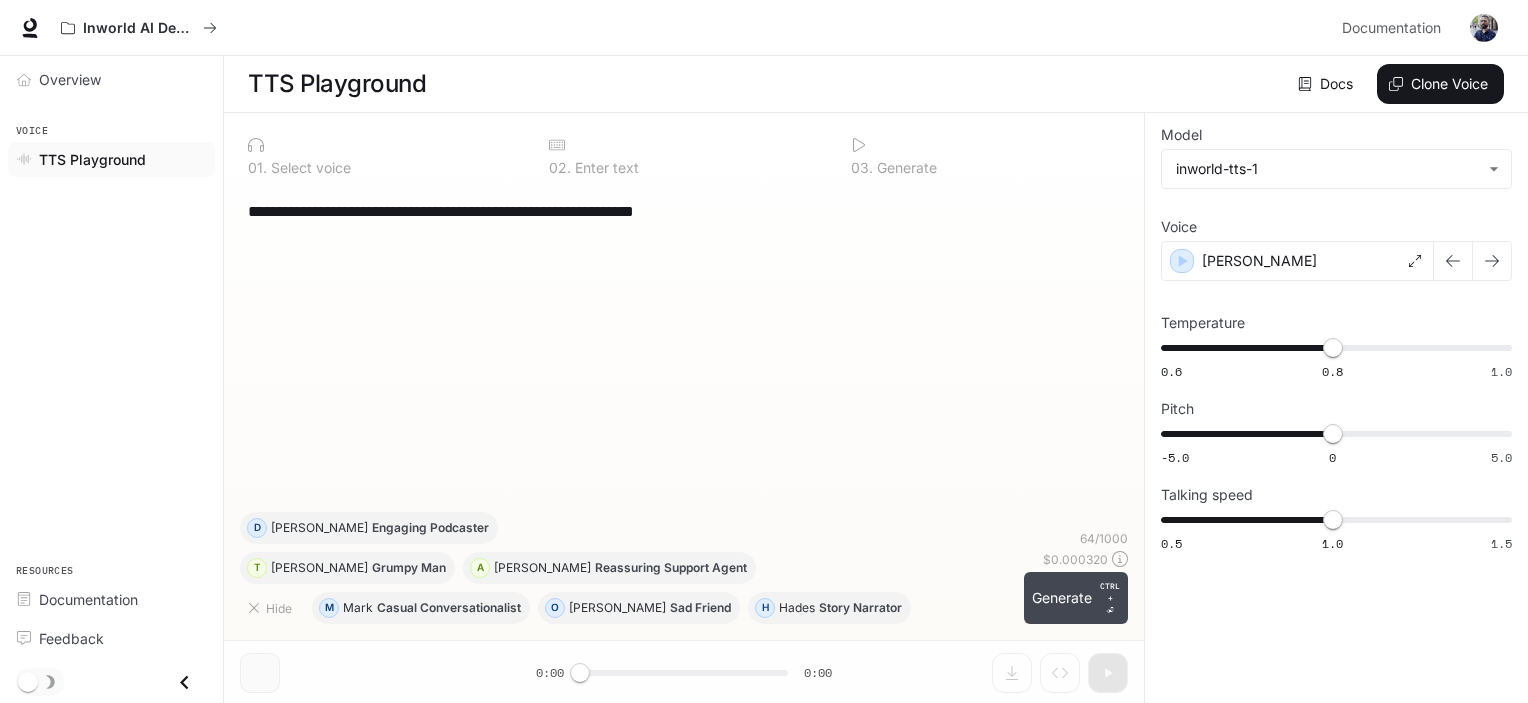 click on "Generate CTRL +  ⏎" at bounding box center [1076, 598] 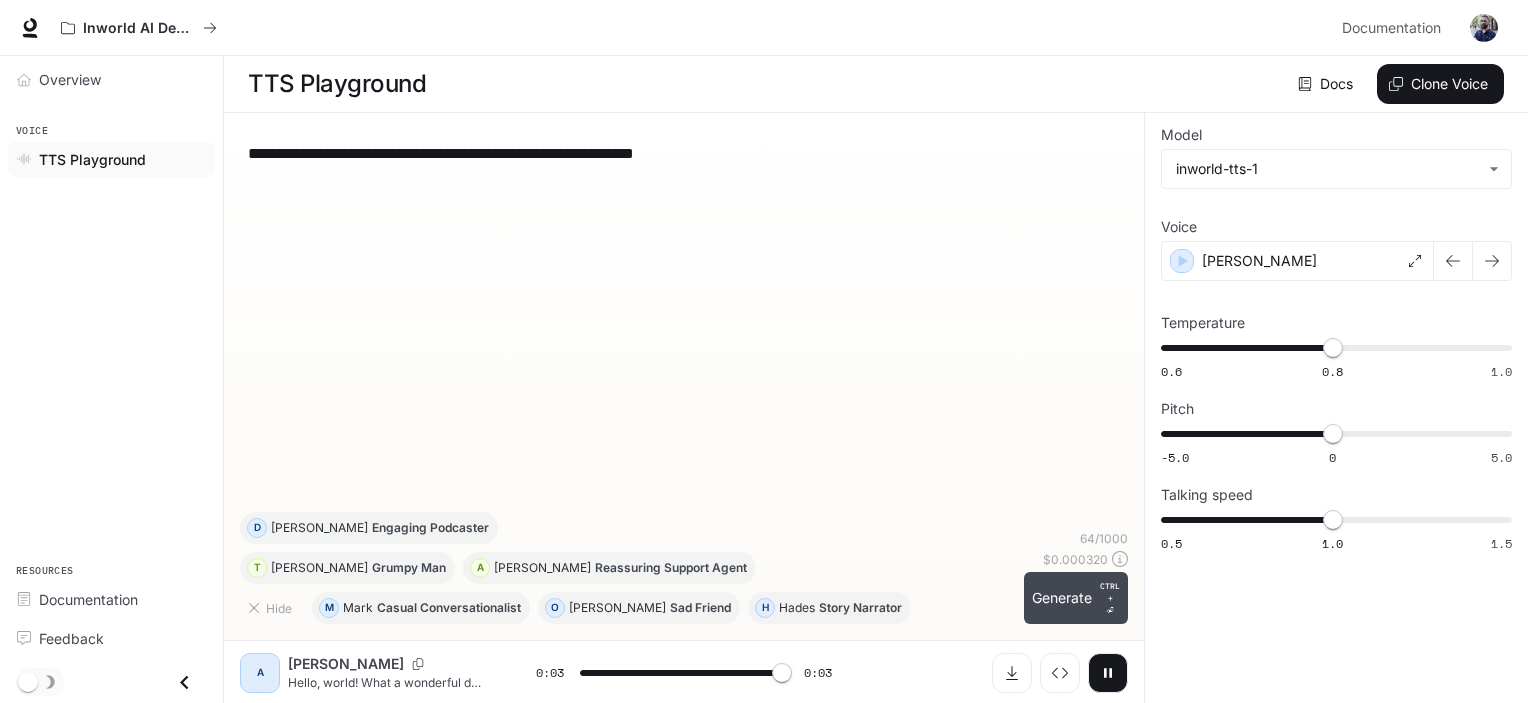 type on "*" 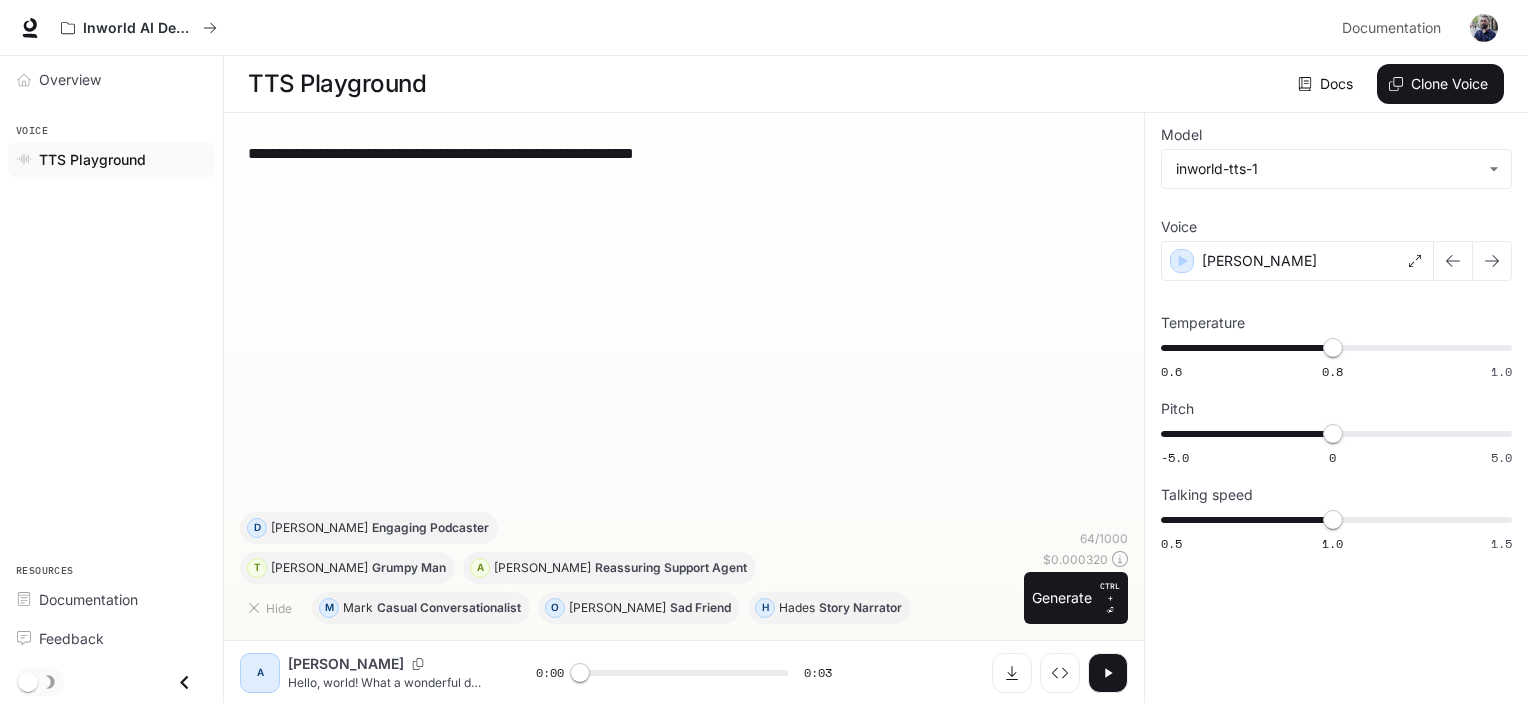 scroll, scrollTop: 0, scrollLeft: 0, axis: both 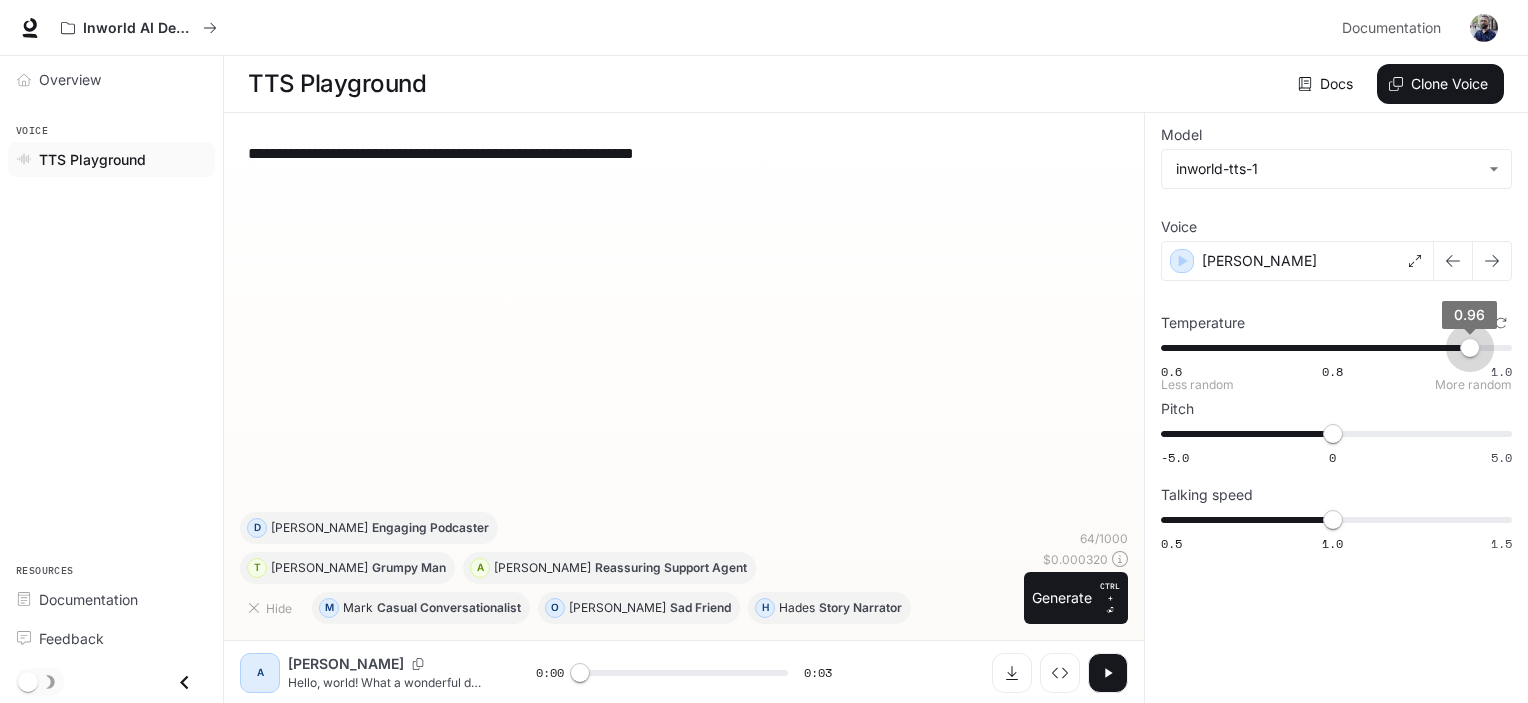 type on "****" 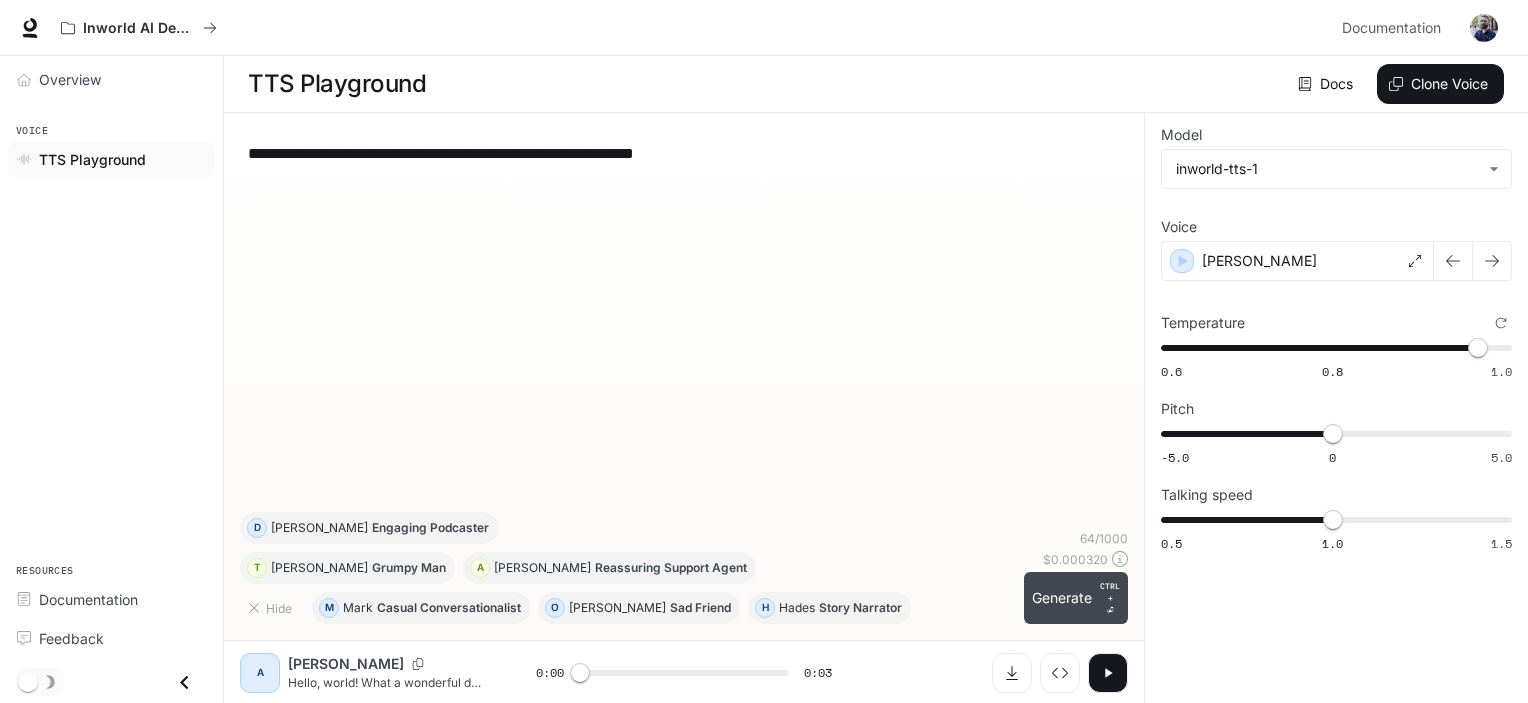 click on "Generate CTRL +  ⏎" at bounding box center [1076, 598] 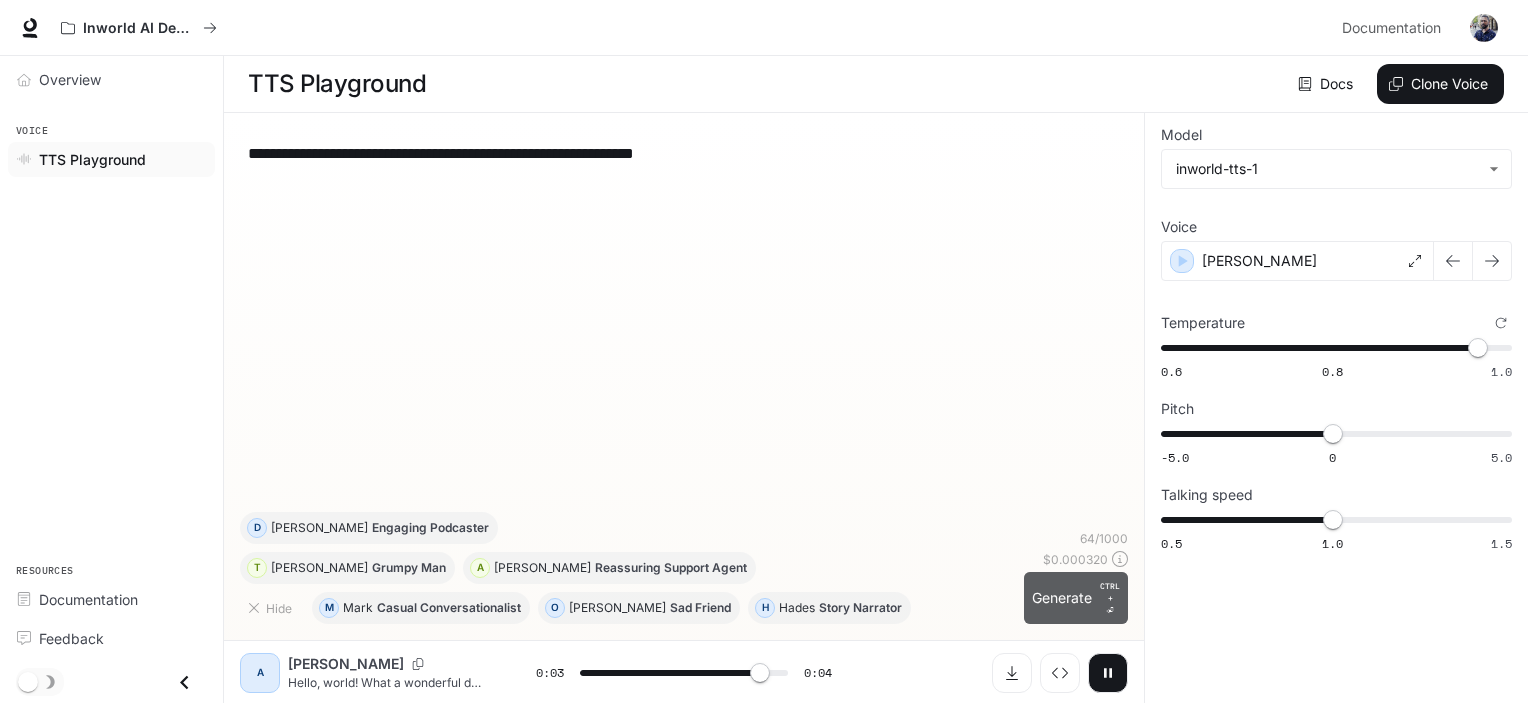 click on "Generate CTRL +  ⏎" at bounding box center [1076, 598] 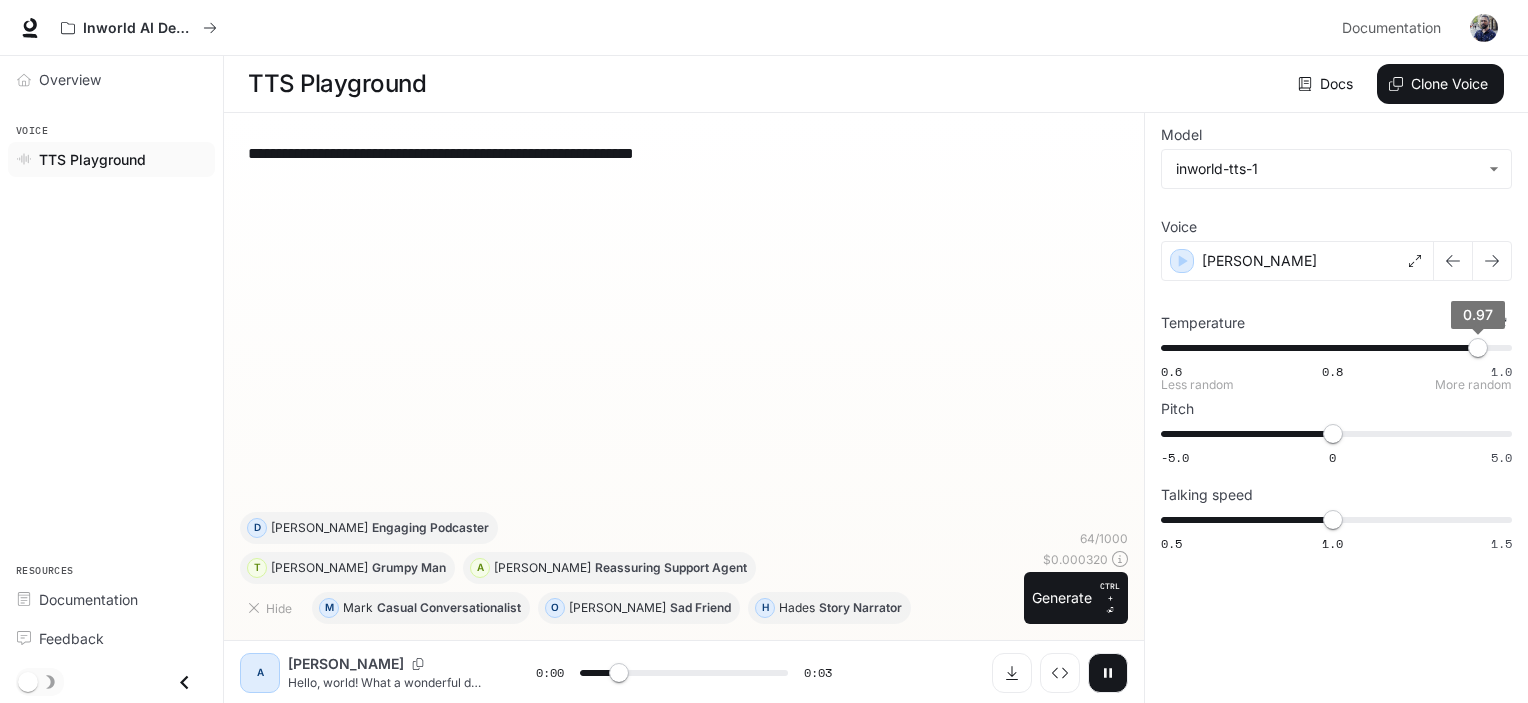 type on "*" 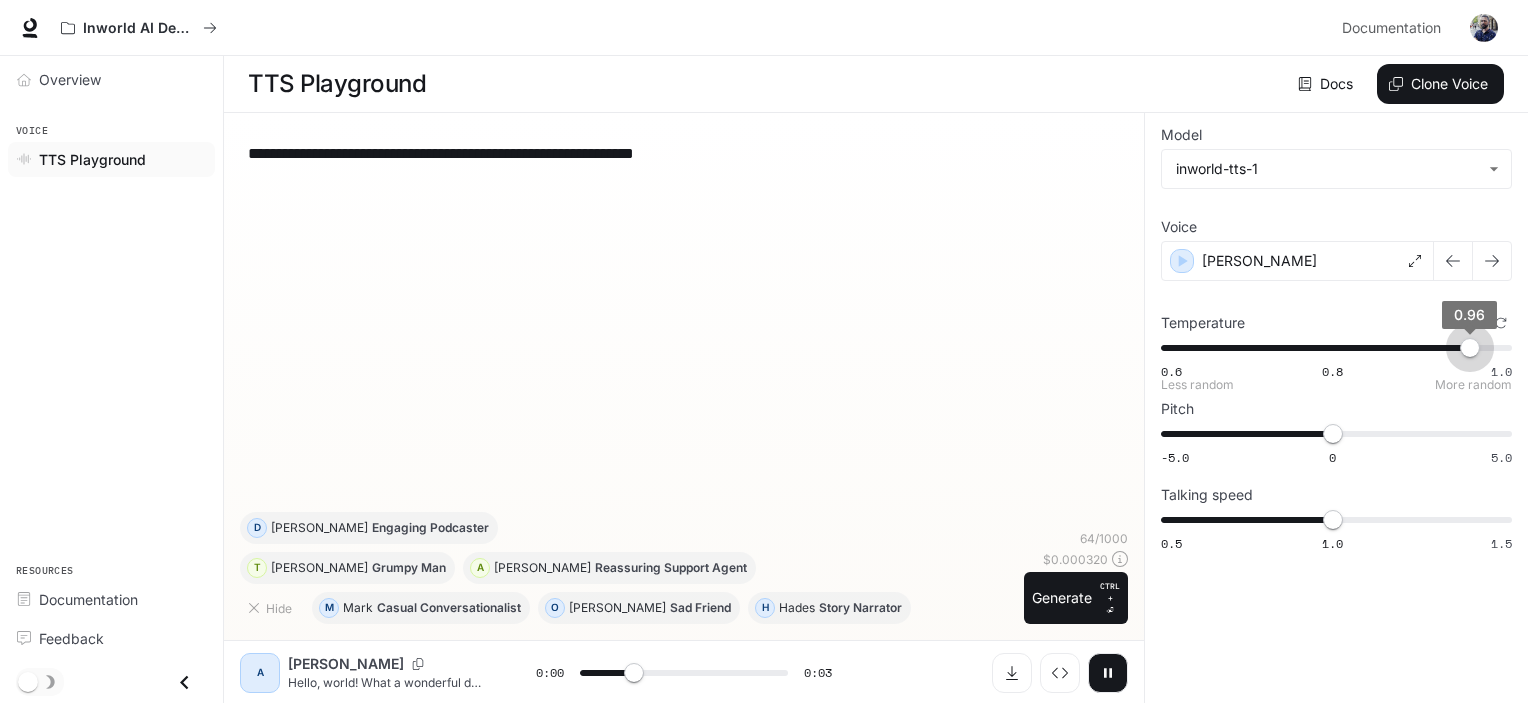 type on "***" 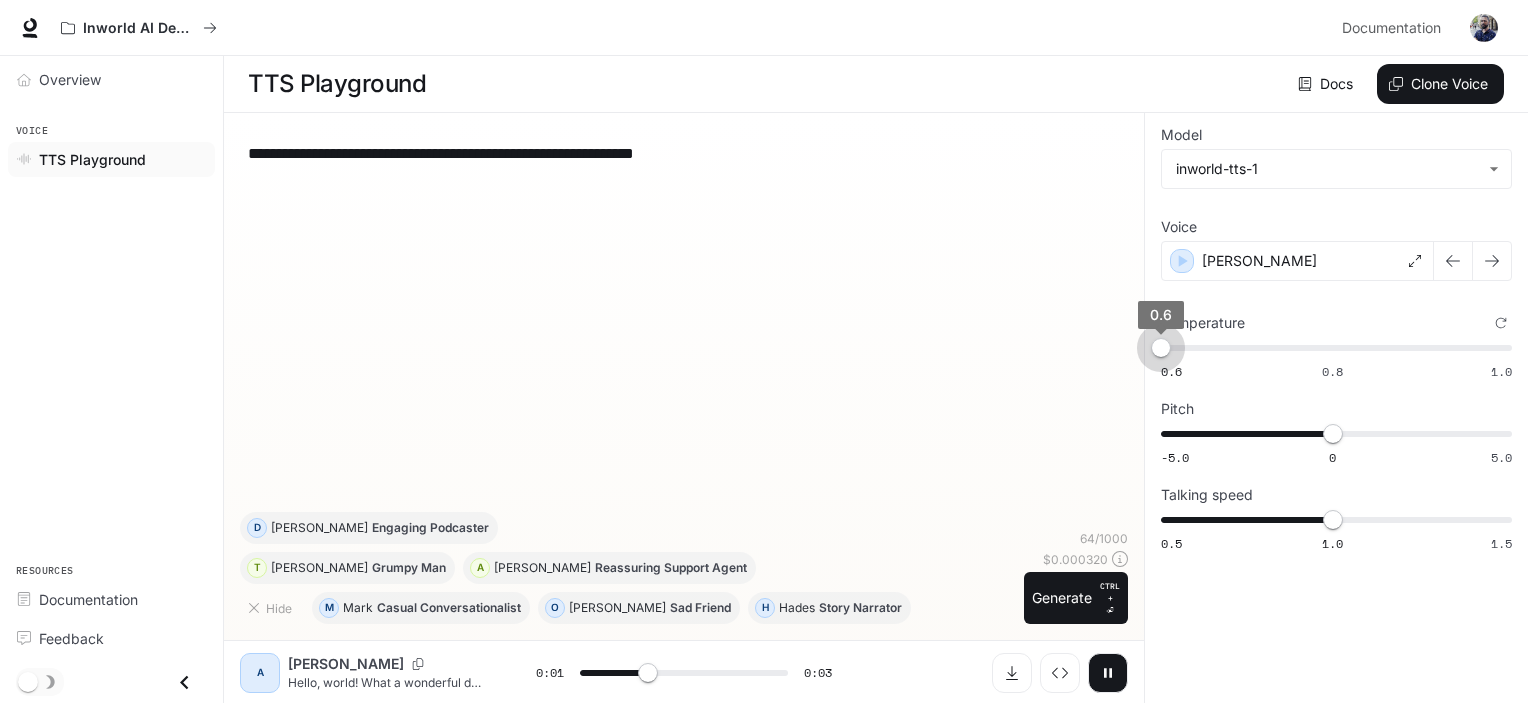 drag, startPoint x: 1473, startPoint y: 346, endPoint x: 1100, endPoint y: 367, distance: 373.5907 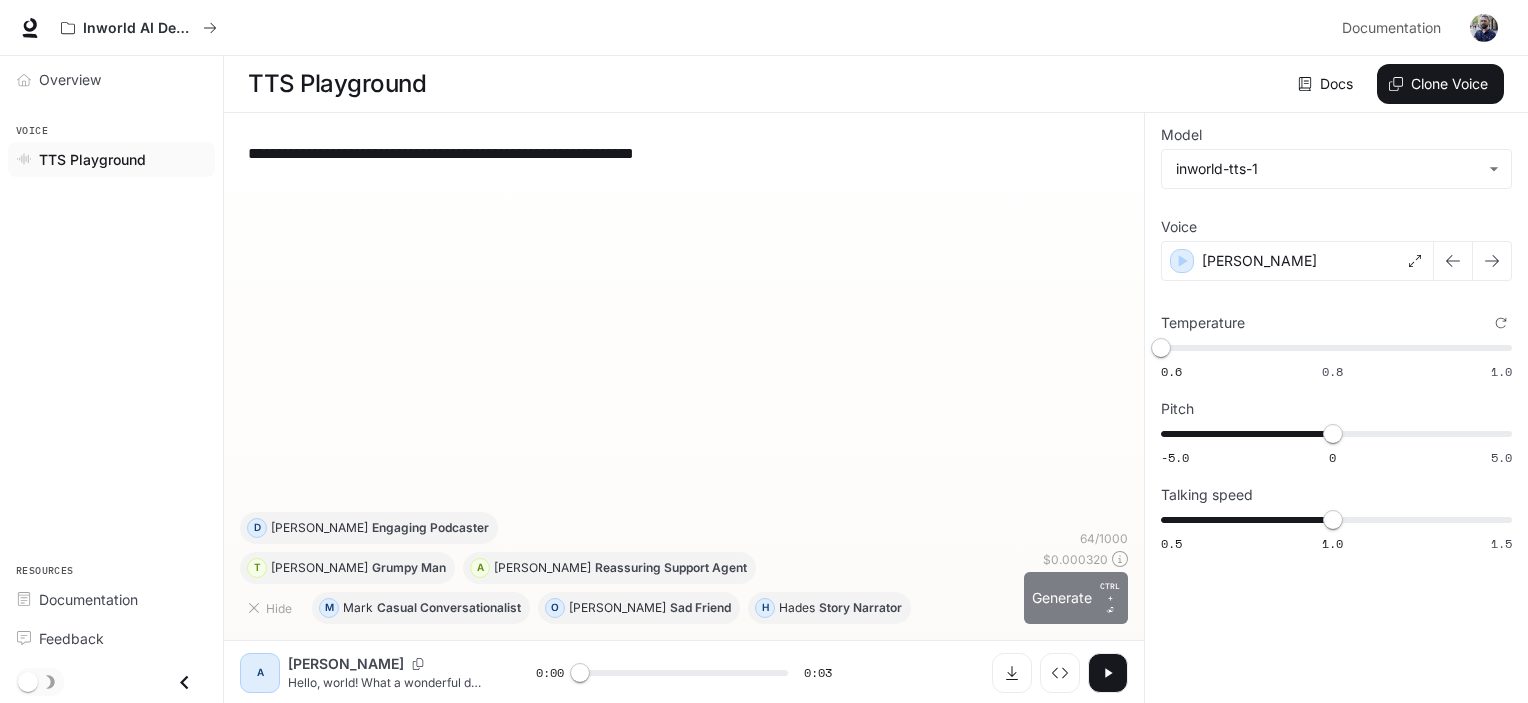 click on "Generate CTRL +  ⏎" at bounding box center (1076, 598) 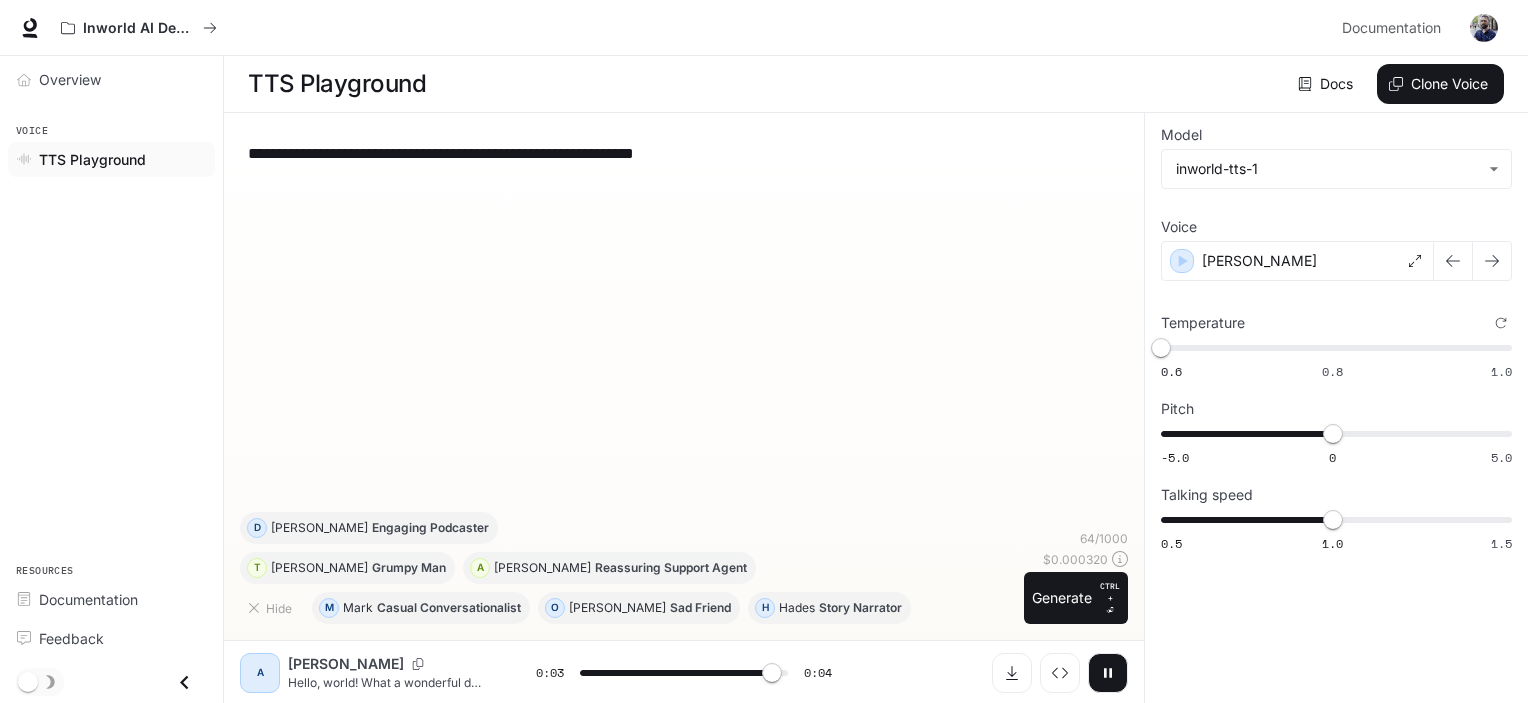 type on "*" 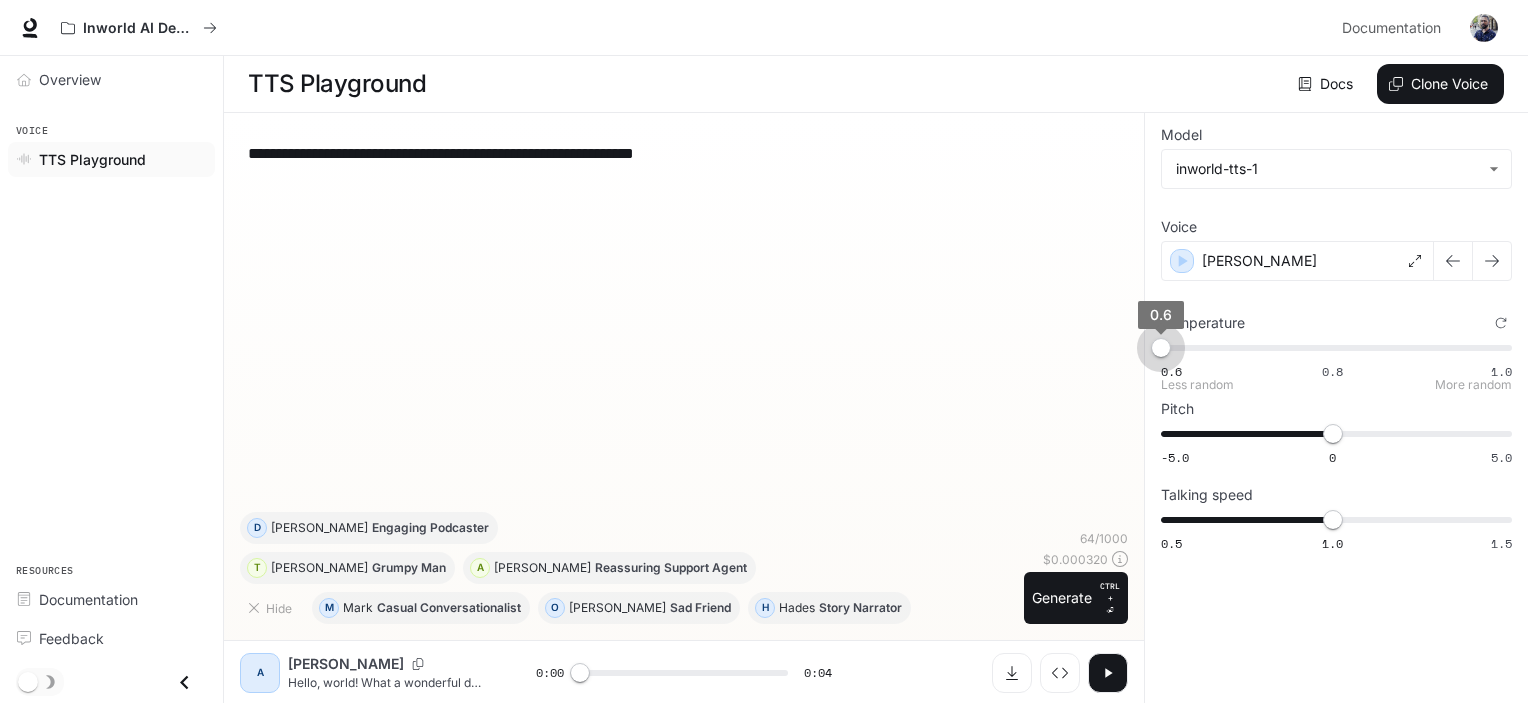 type on "*" 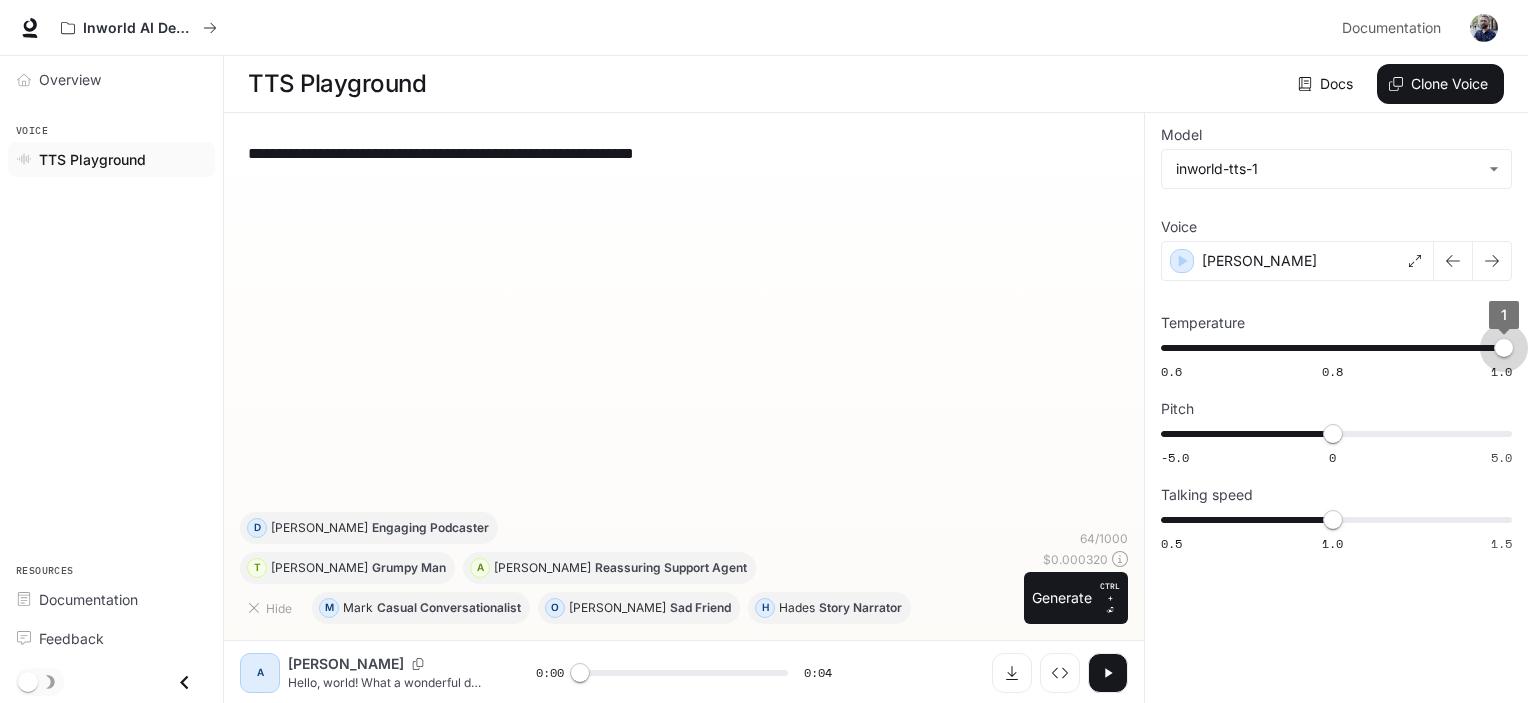 drag, startPoint x: 1164, startPoint y: 351, endPoint x: 1535, endPoint y: 351, distance: 371 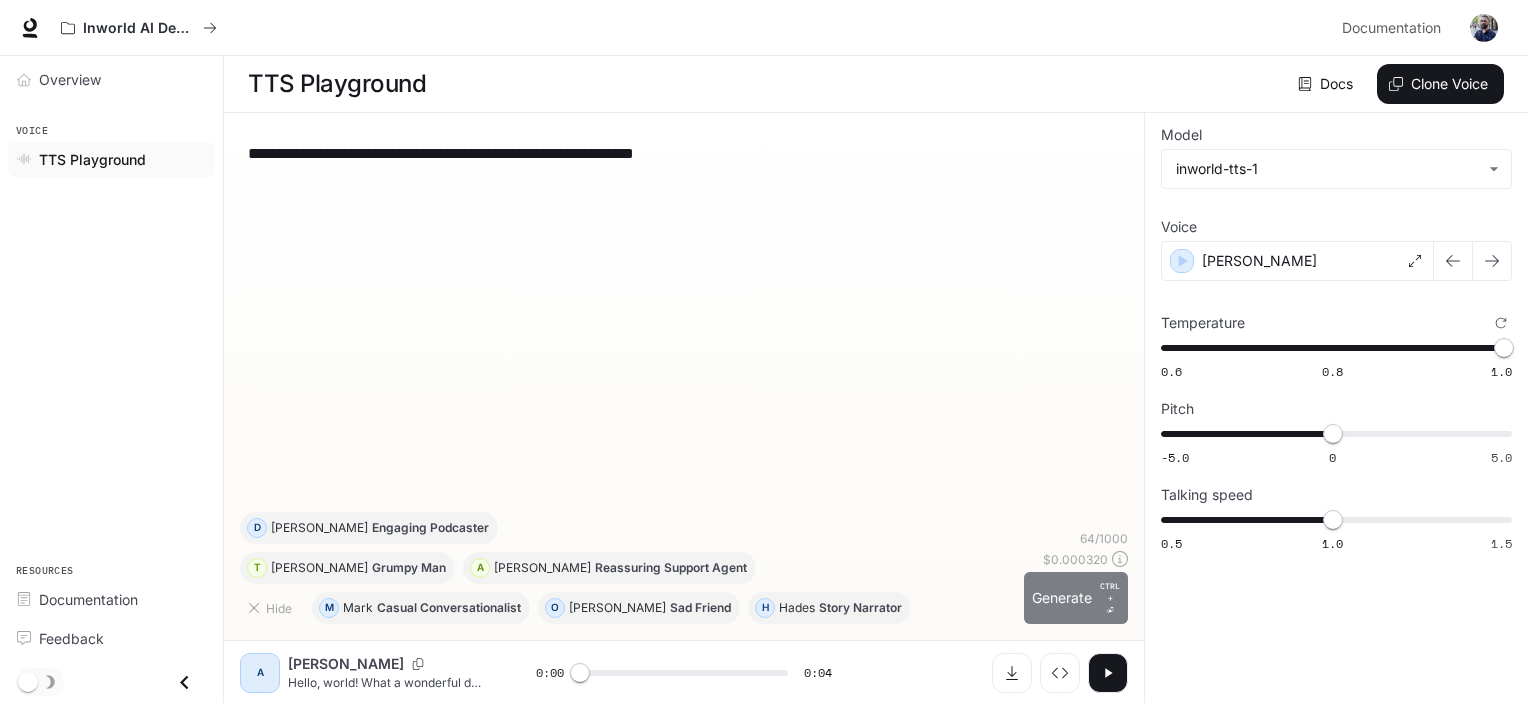 click on "Generate CTRL +  ⏎" at bounding box center [1076, 598] 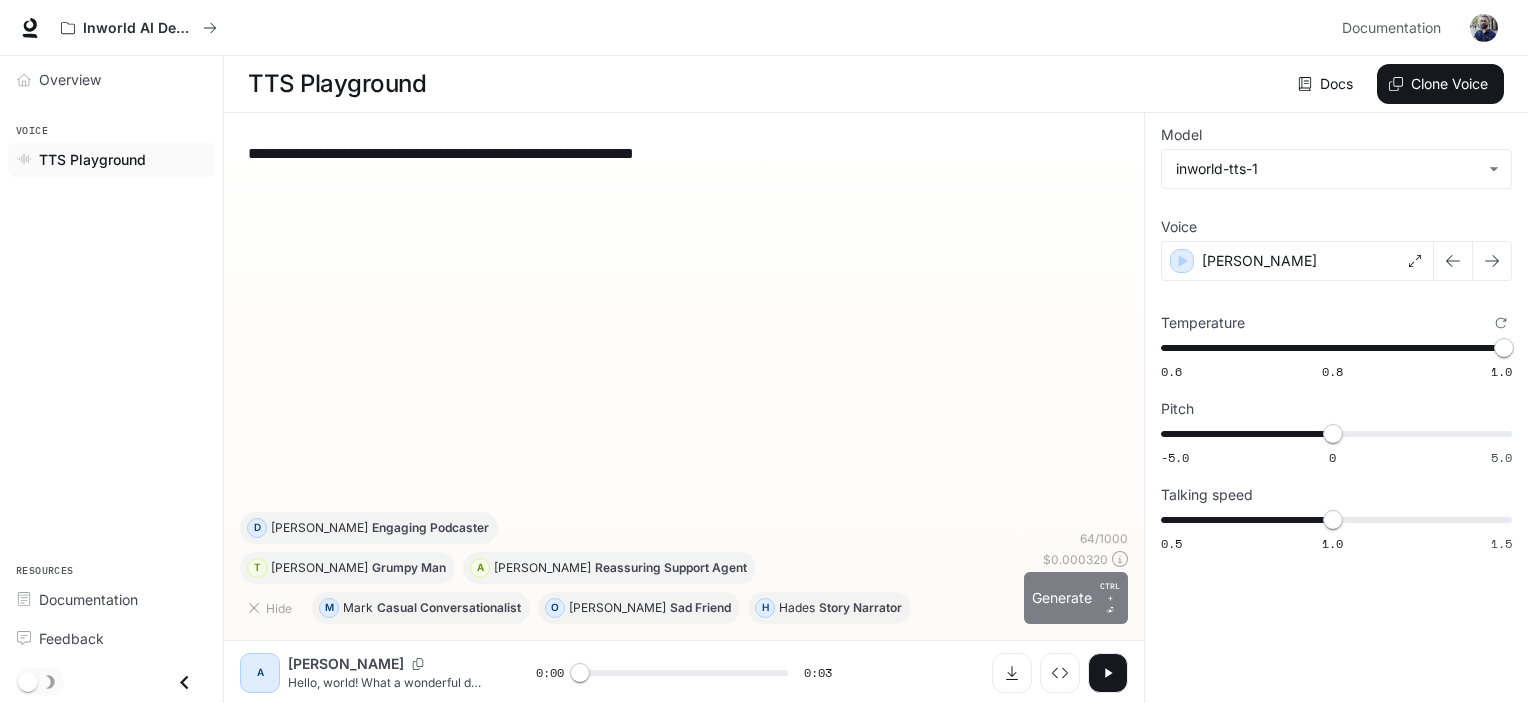 click on "Generate CTRL +  ⏎" at bounding box center (1076, 598) 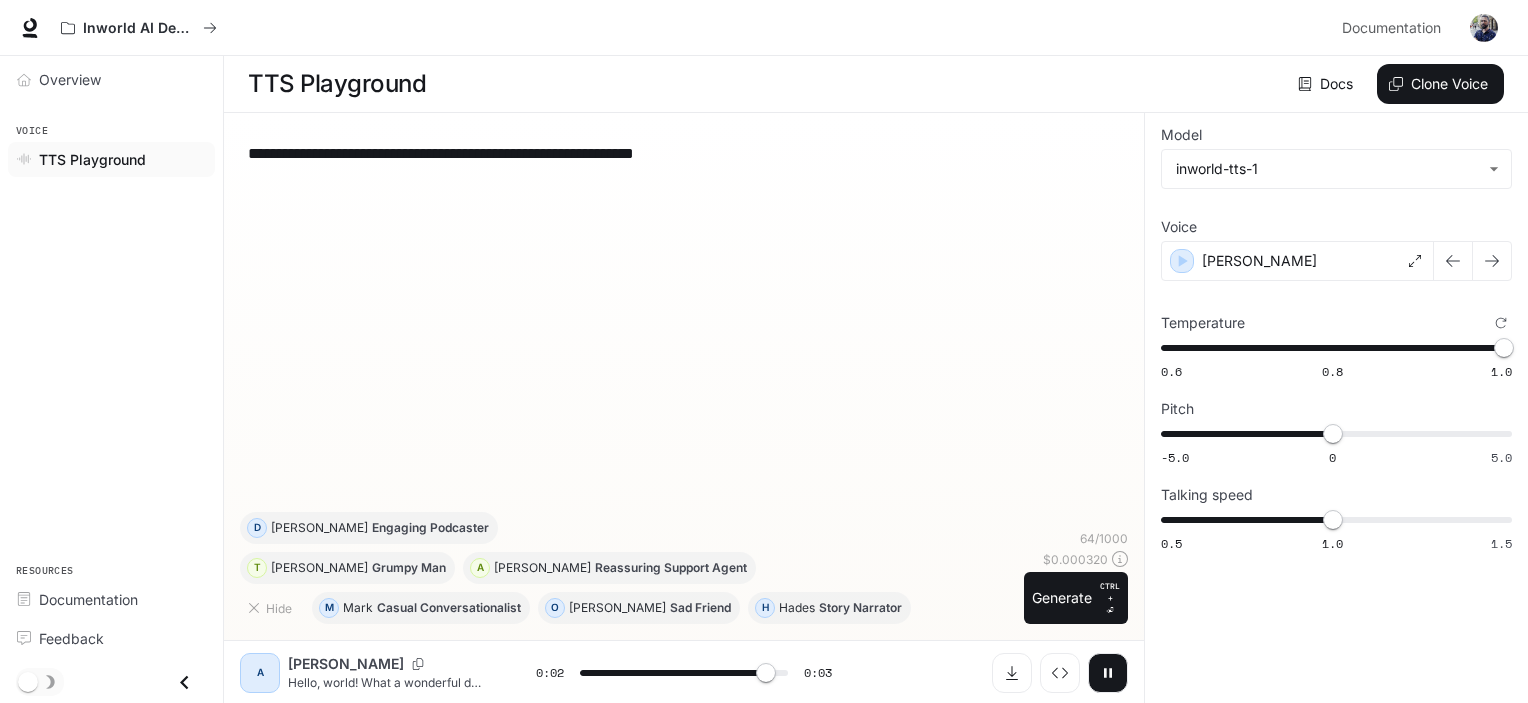 type on "*" 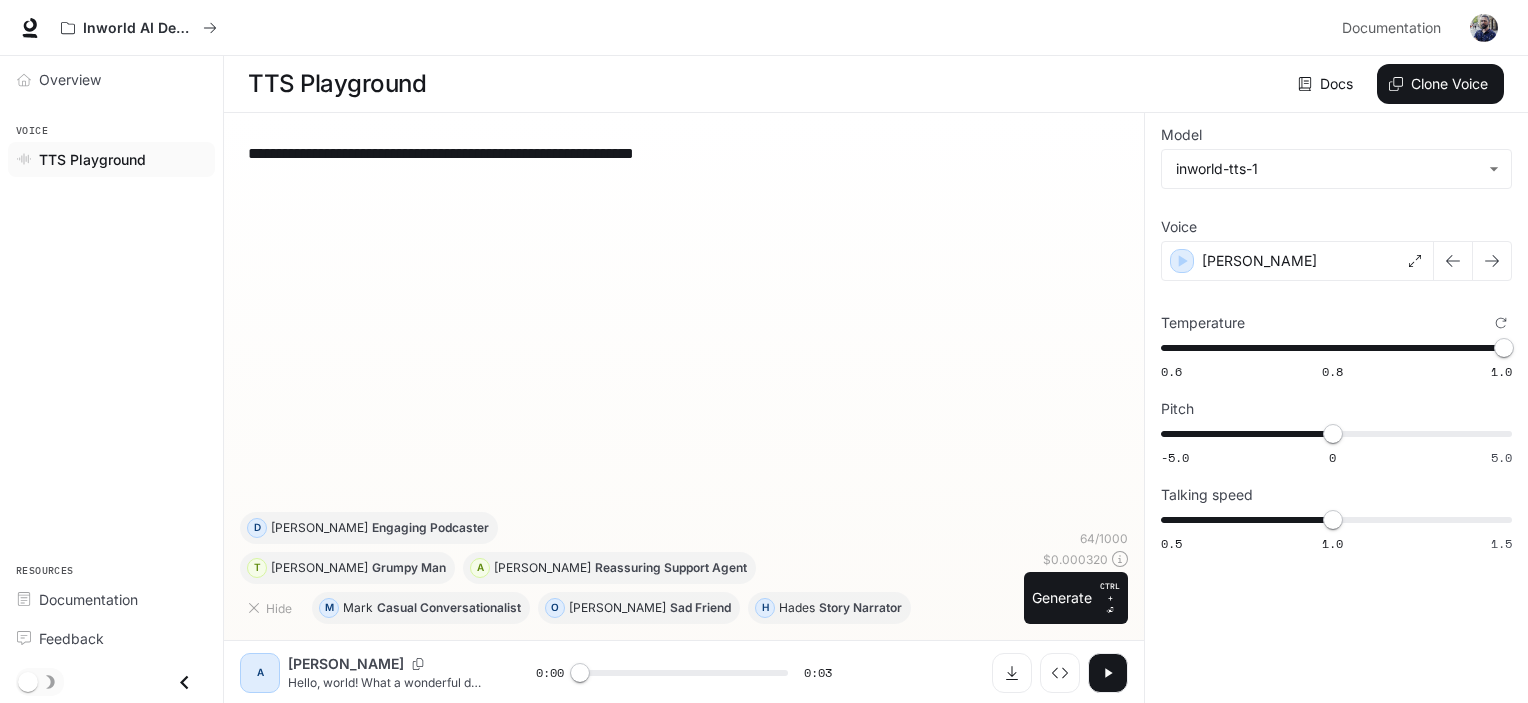 scroll, scrollTop: 0, scrollLeft: 0, axis: both 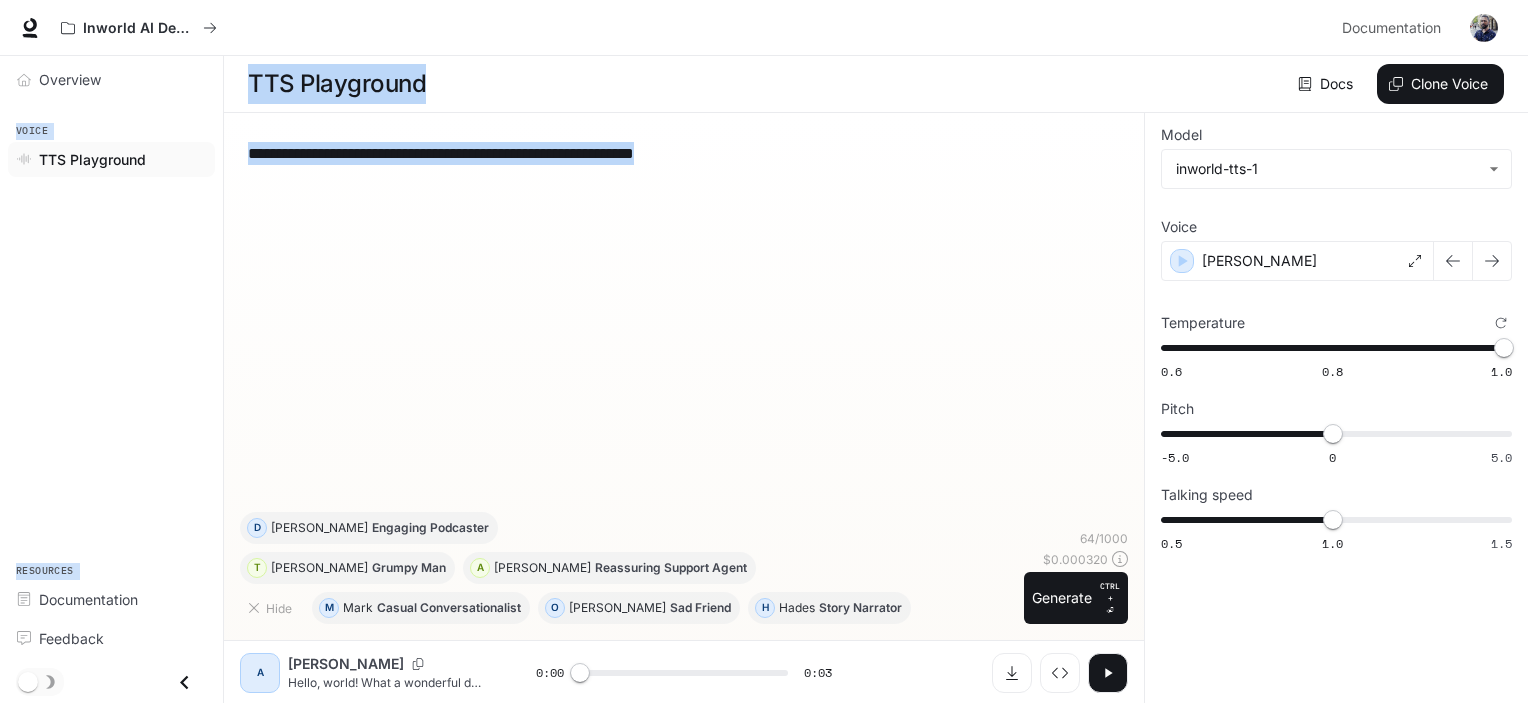 drag, startPoint x: 944, startPoint y: 135, endPoint x: 28, endPoint y: 102, distance: 916.59424 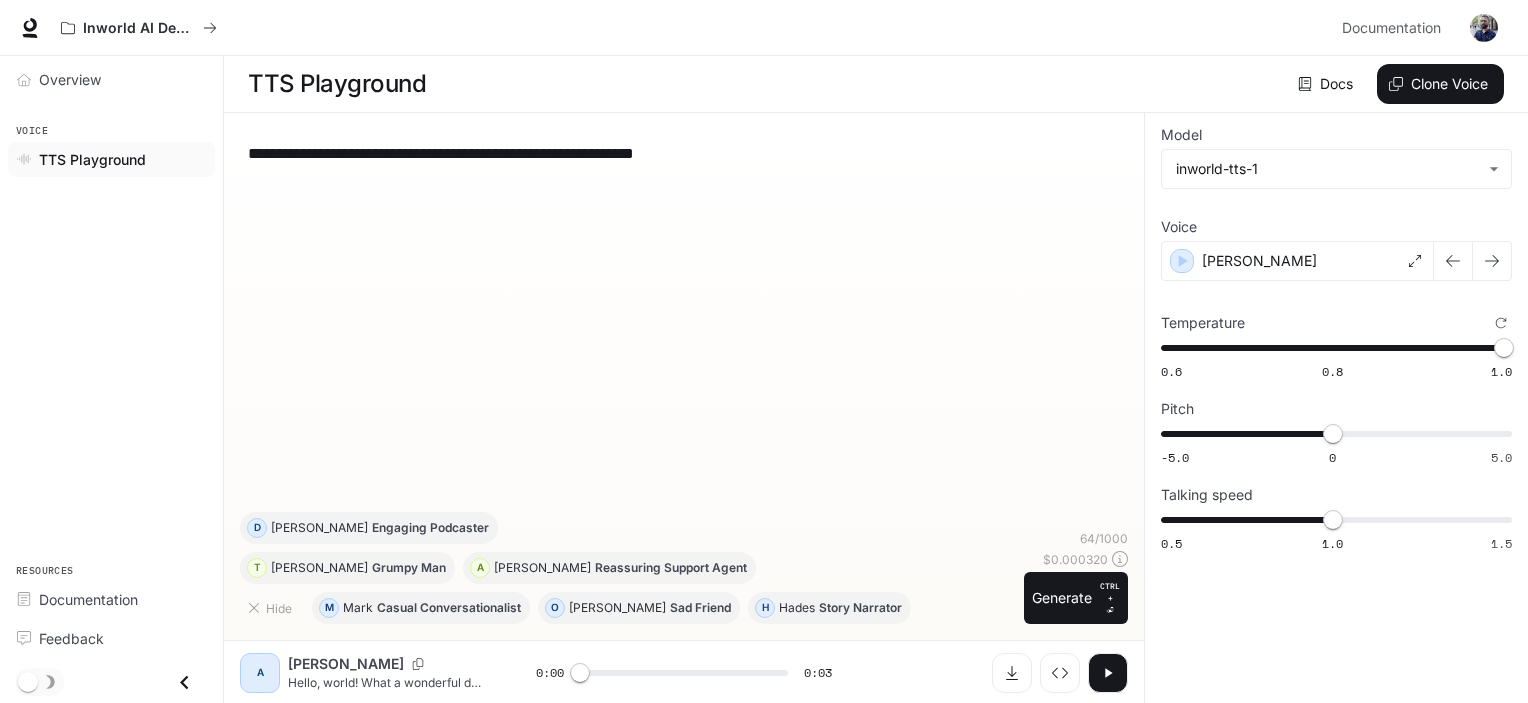 click on "**********" at bounding box center (684, 320) 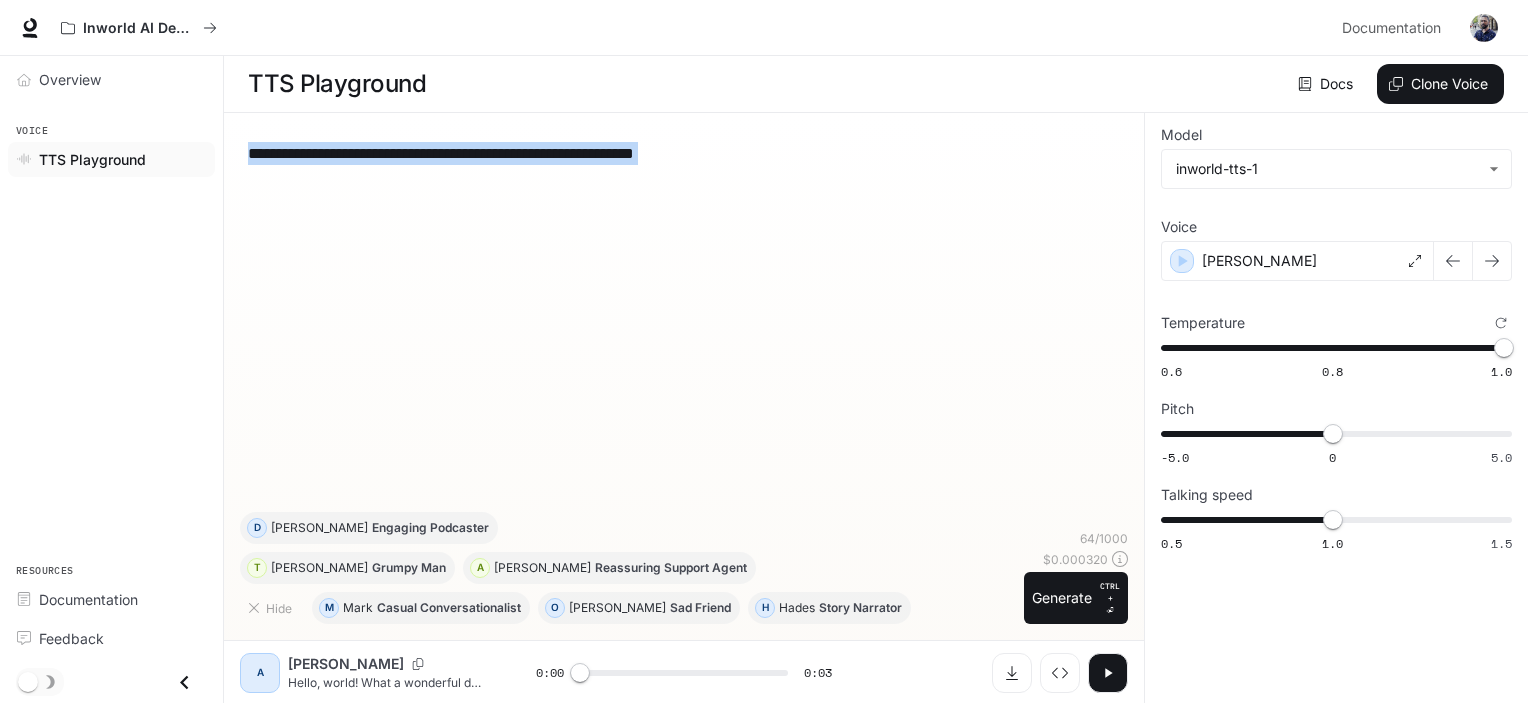 drag, startPoint x: 832, startPoint y: 224, endPoint x: 252, endPoint y: 169, distance: 582.6019 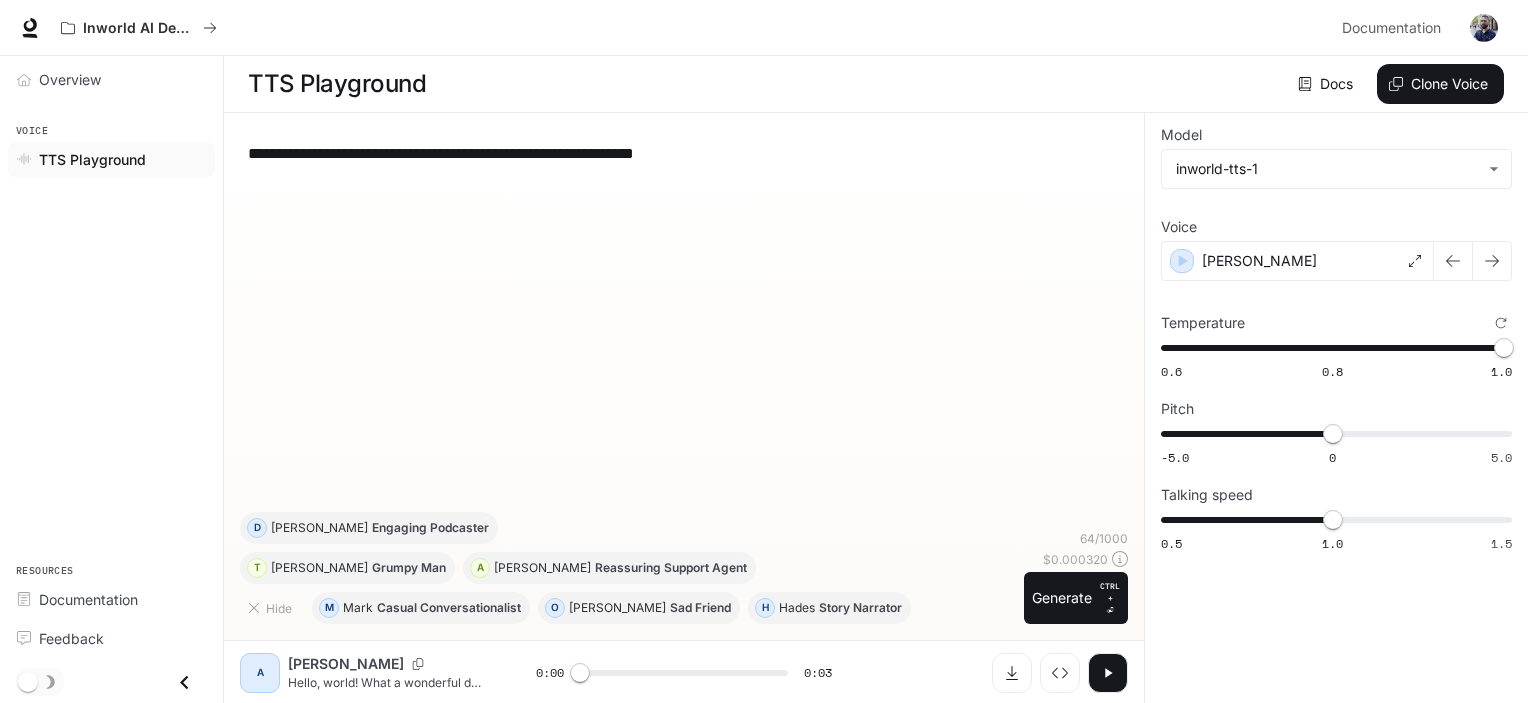 drag, startPoint x: 250, startPoint y: 157, endPoint x: 779, endPoint y: 143, distance: 529.18524 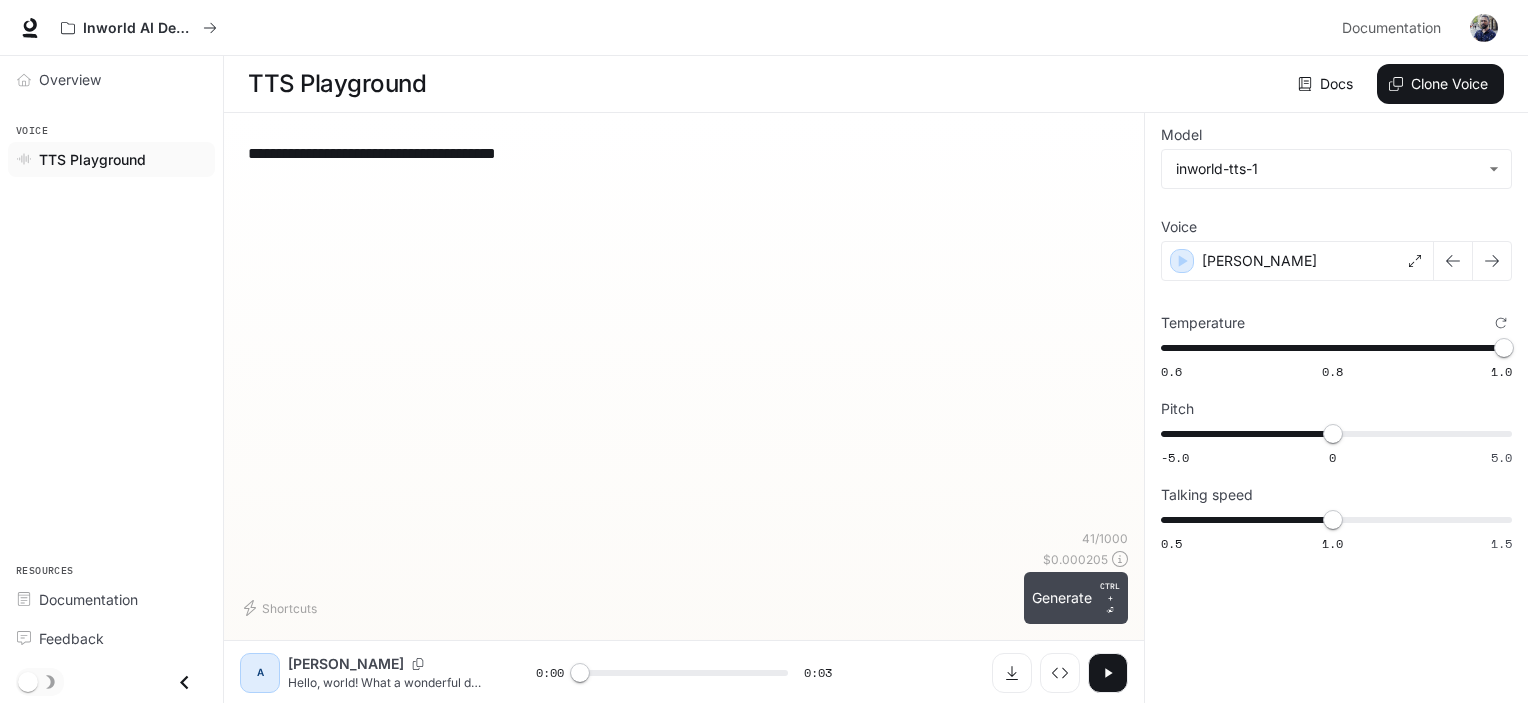 type on "**********" 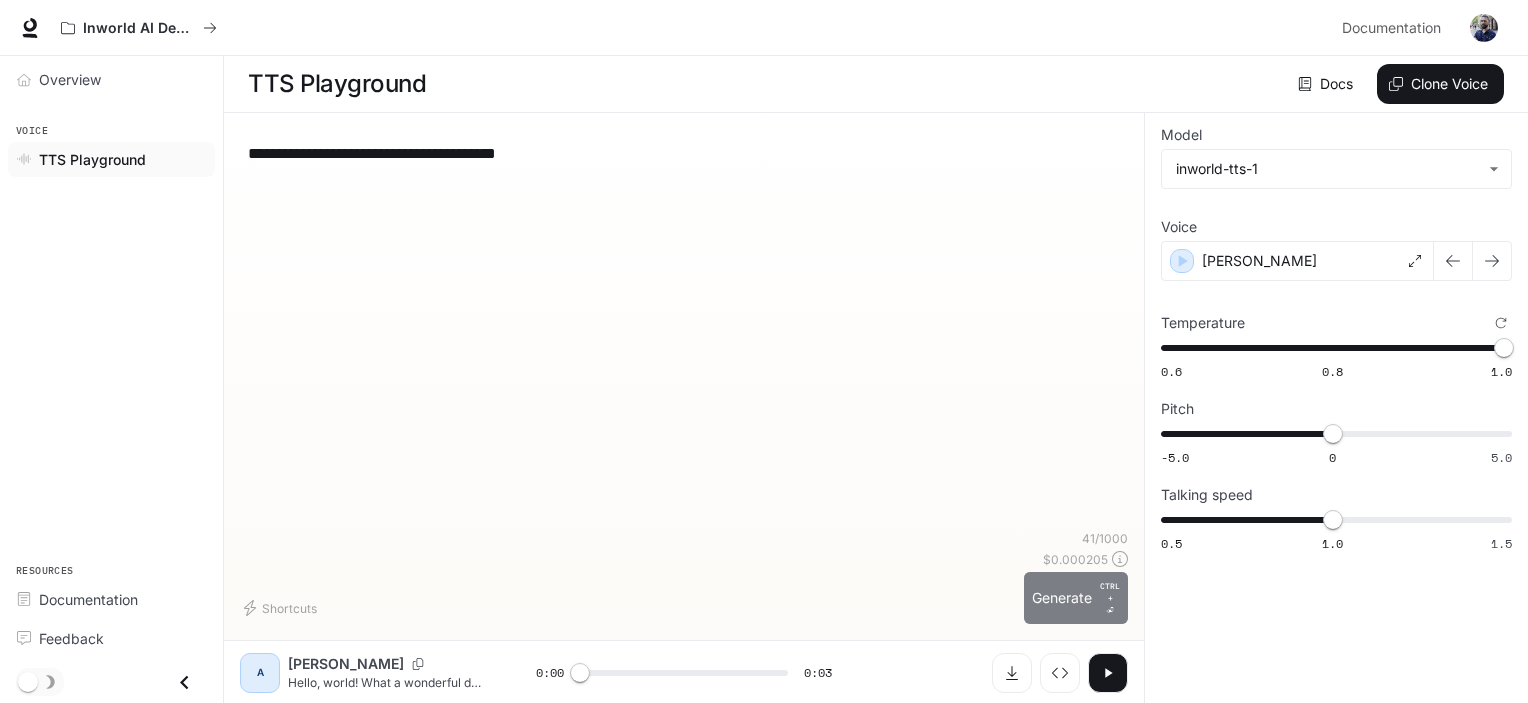 click on "Generate CTRL +  ⏎" at bounding box center (1076, 598) 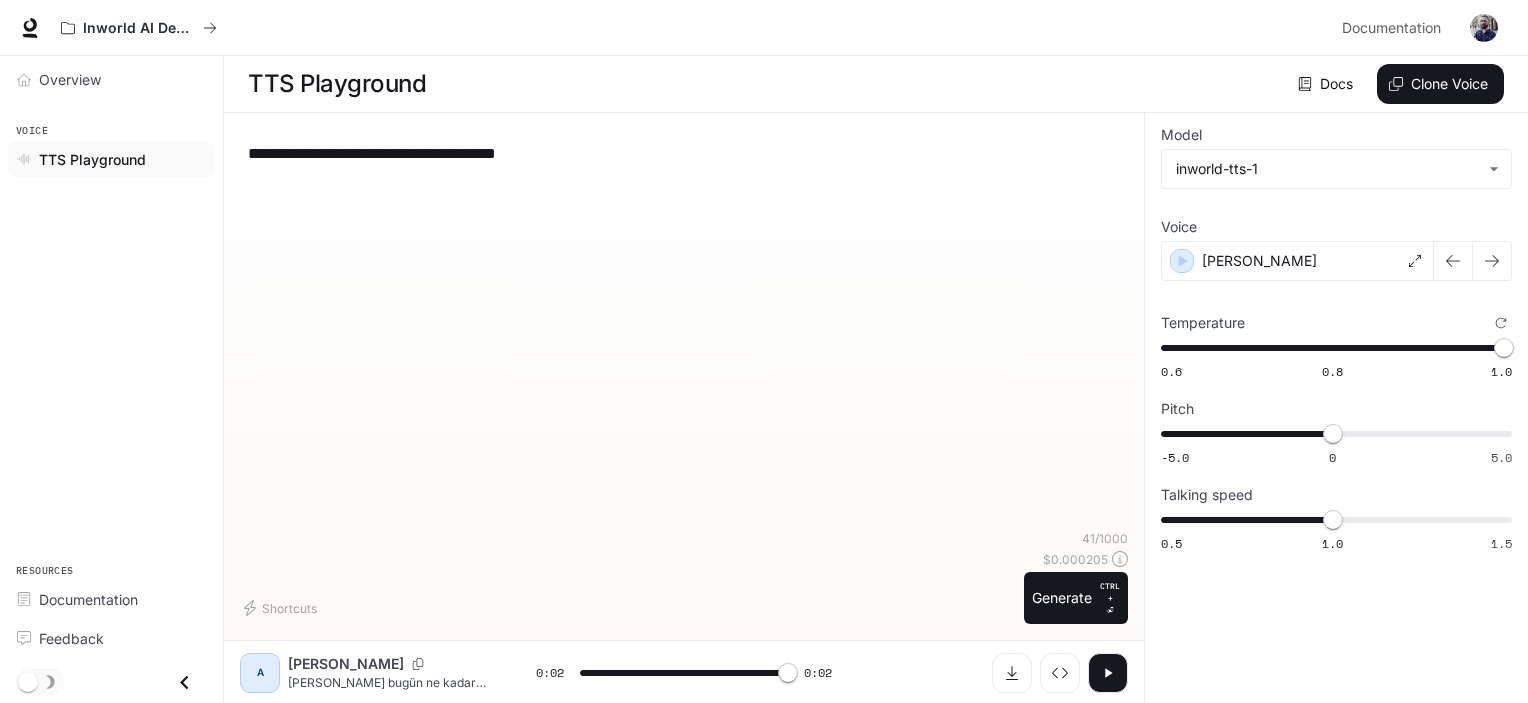 type on "*" 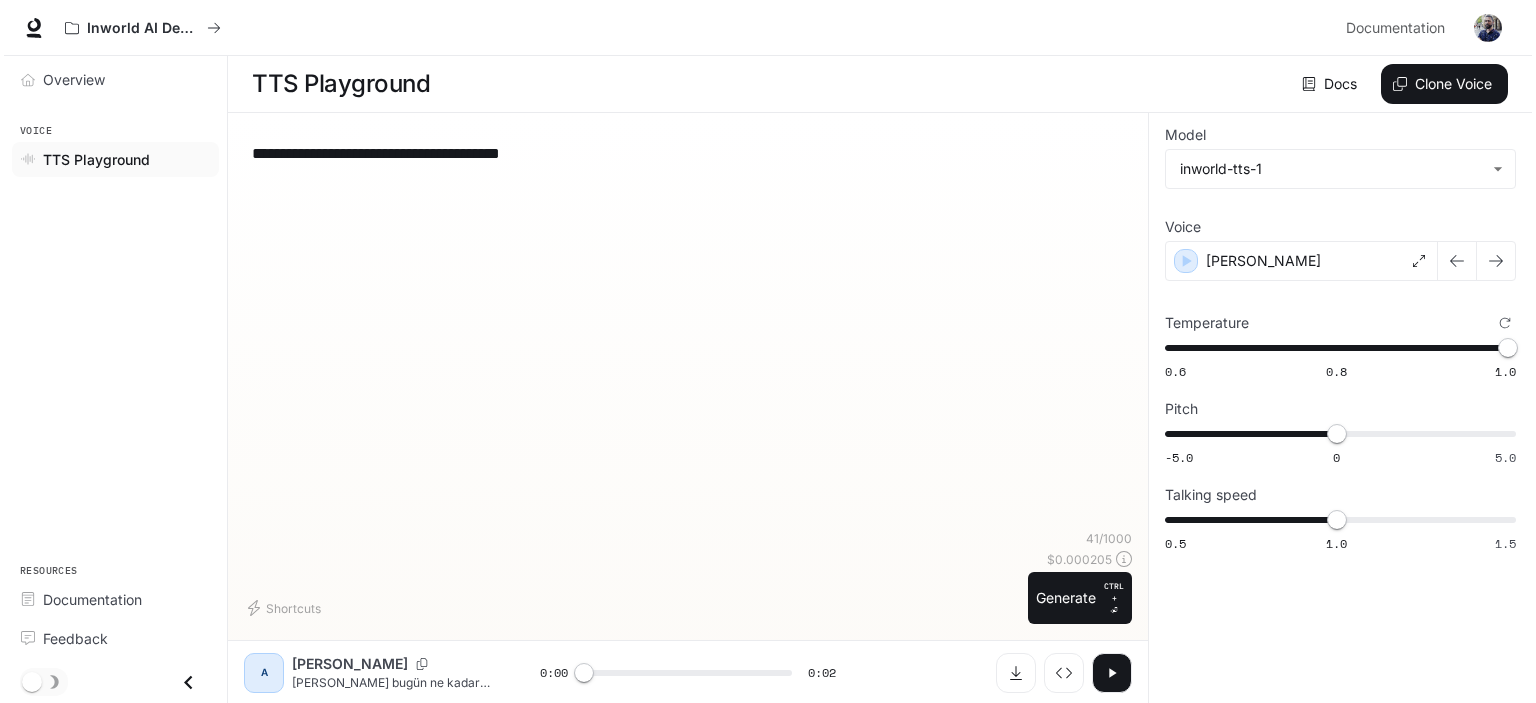 scroll, scrollTop: 0, scrollLeft: 0, axis: both 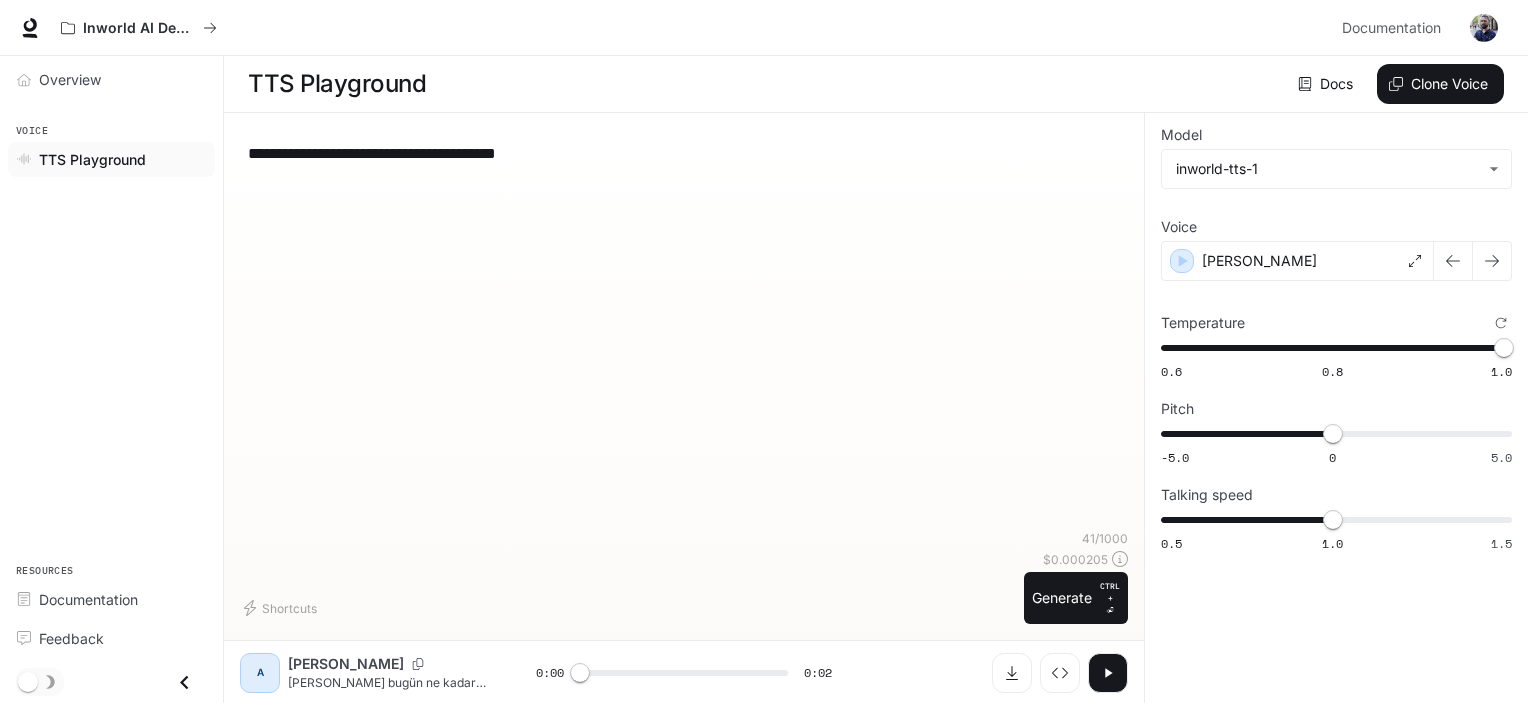 click on "A" at bounding box center (260, 673) 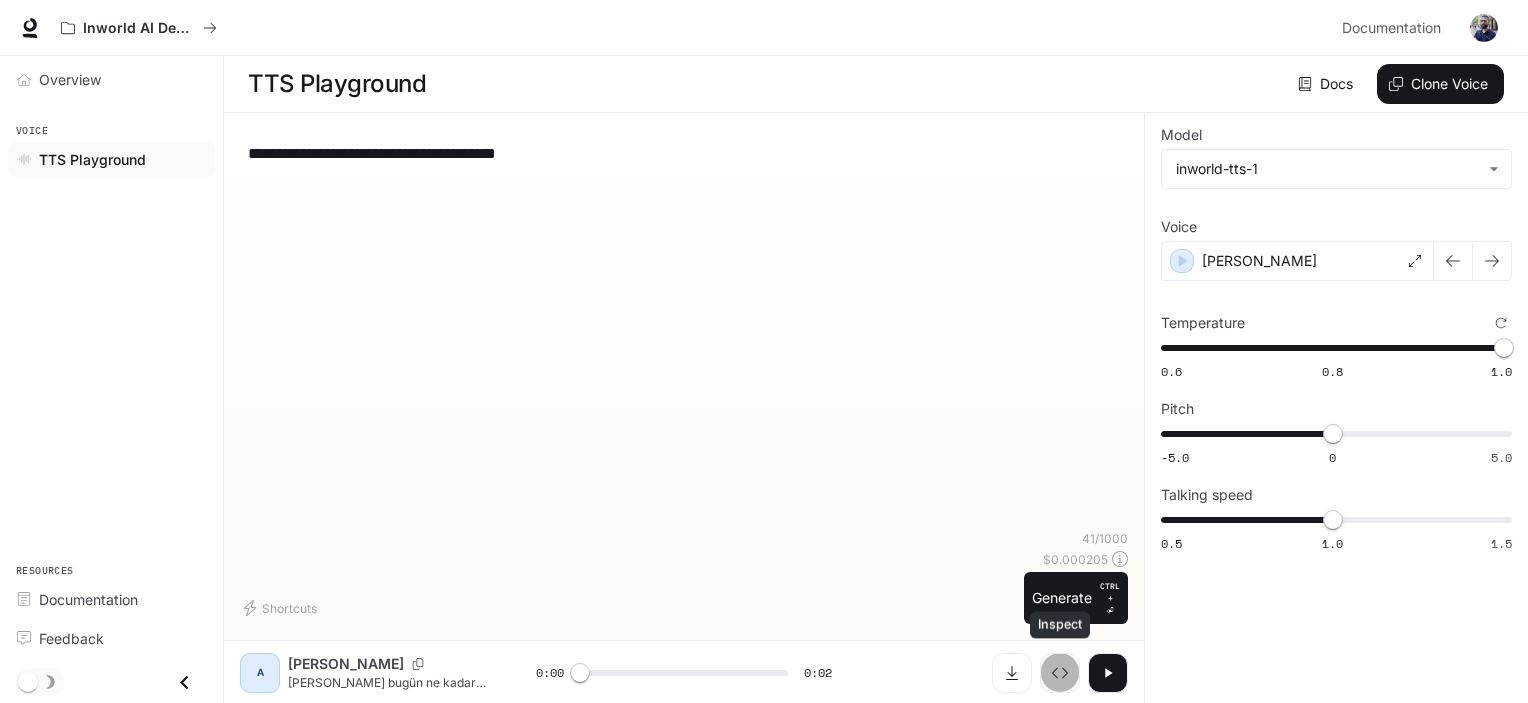 click 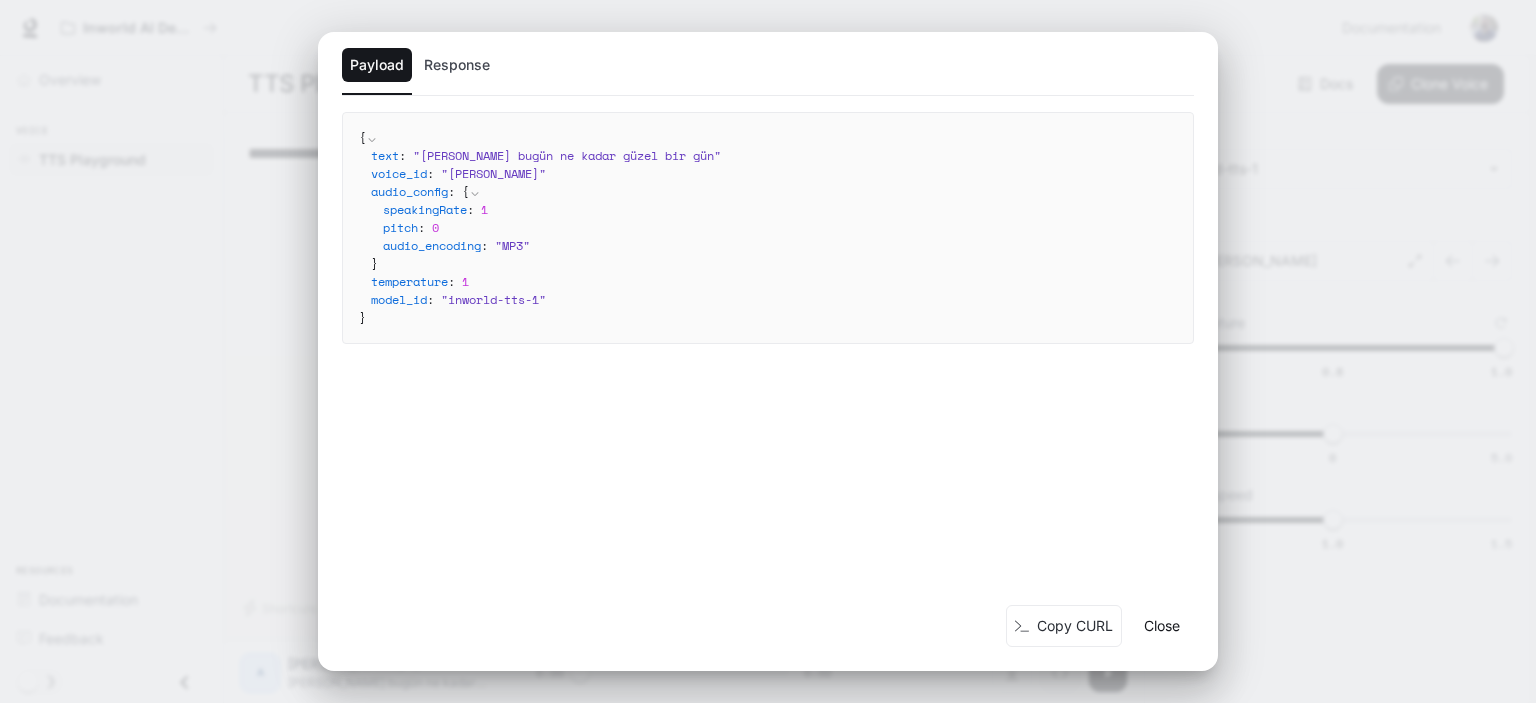 click on "Payload Response { text :   " [PERSON_NAME] bugün ne kadar güzel bir gün " voice_id :   " Alex " audio_config :   { speakingRate :   1 pitch :   0 audio_encoding :   " MP3 " } temperature :   1 model_id :   " inworld-tts-1 " } Copy CURL Close" at bounding box center [768, 351] 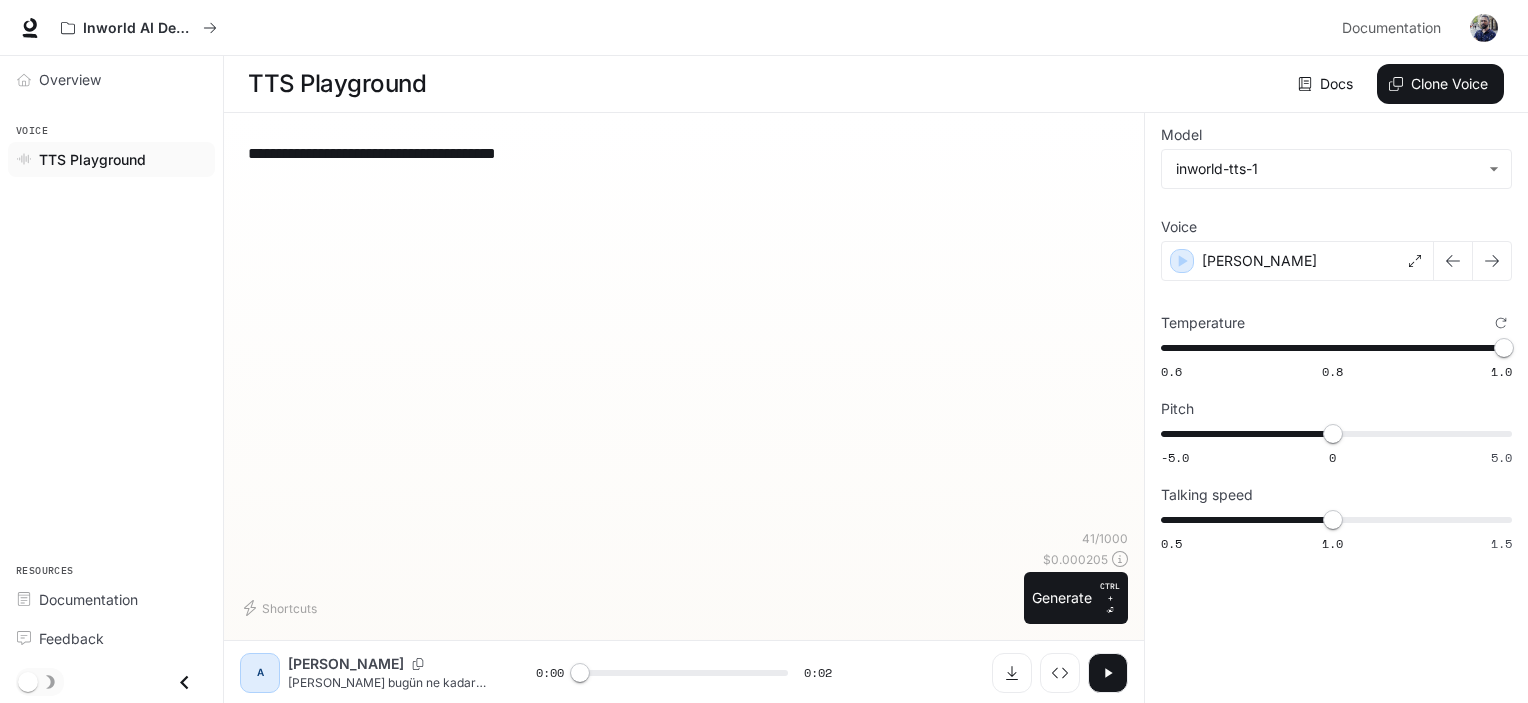 click on "TTS Playground" at bounding box center (111, 159) 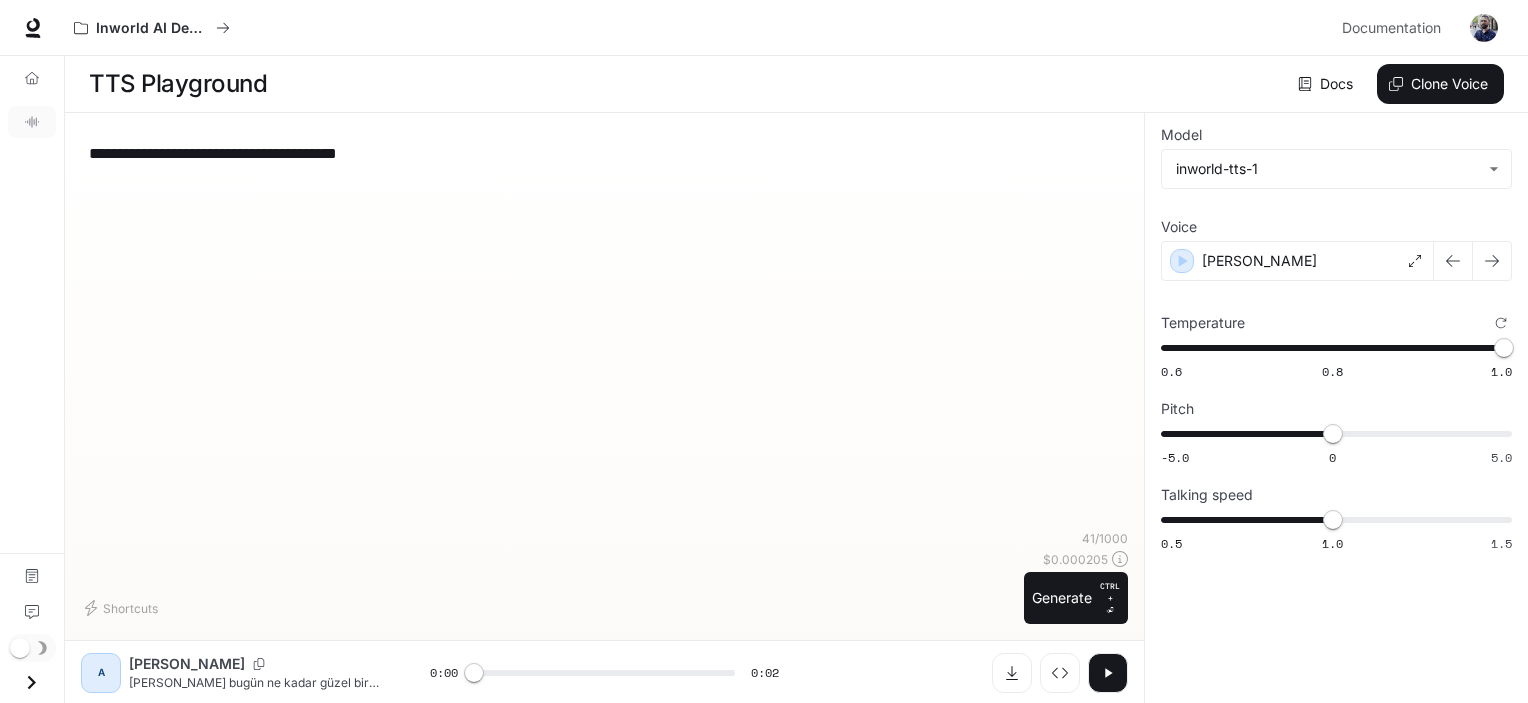 click 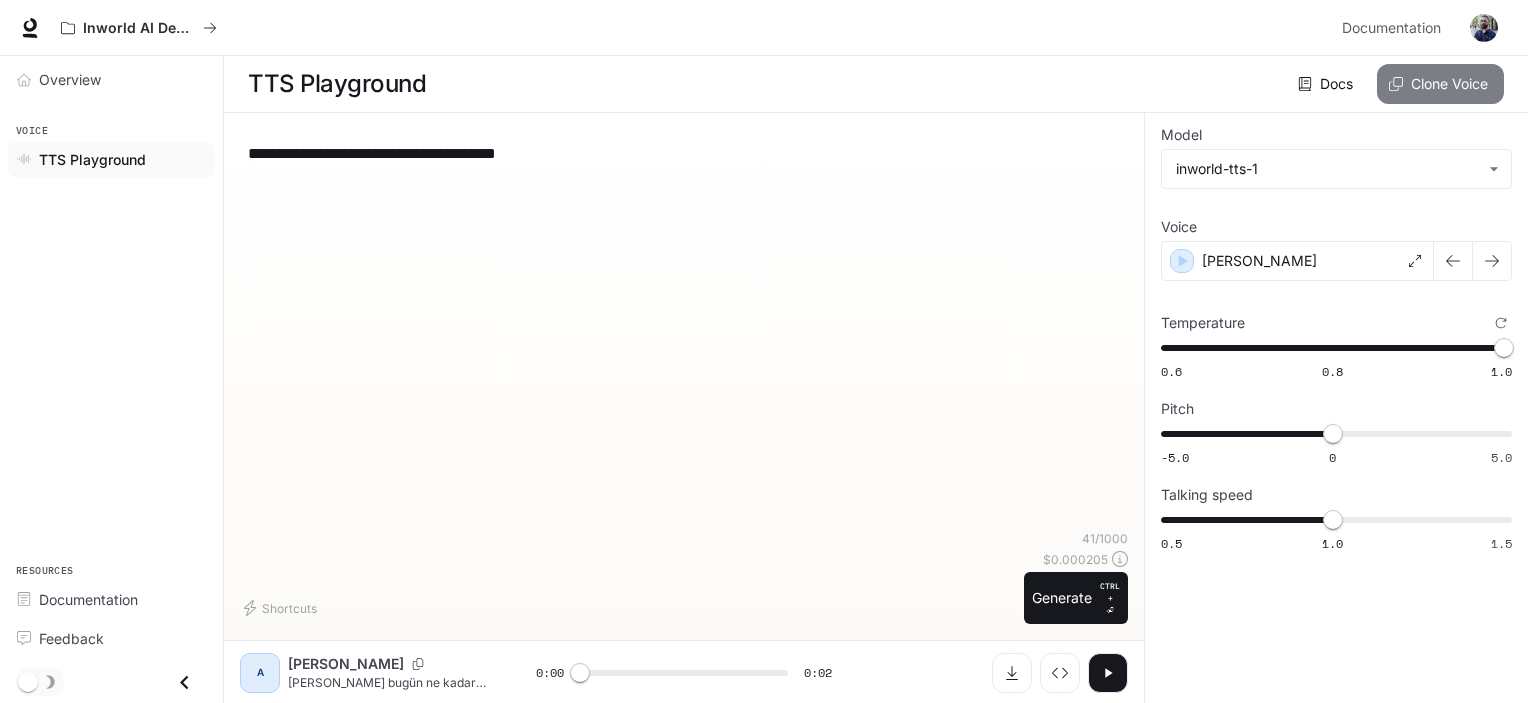 click on "Clone Voice" at bounding box center (1440, 84) 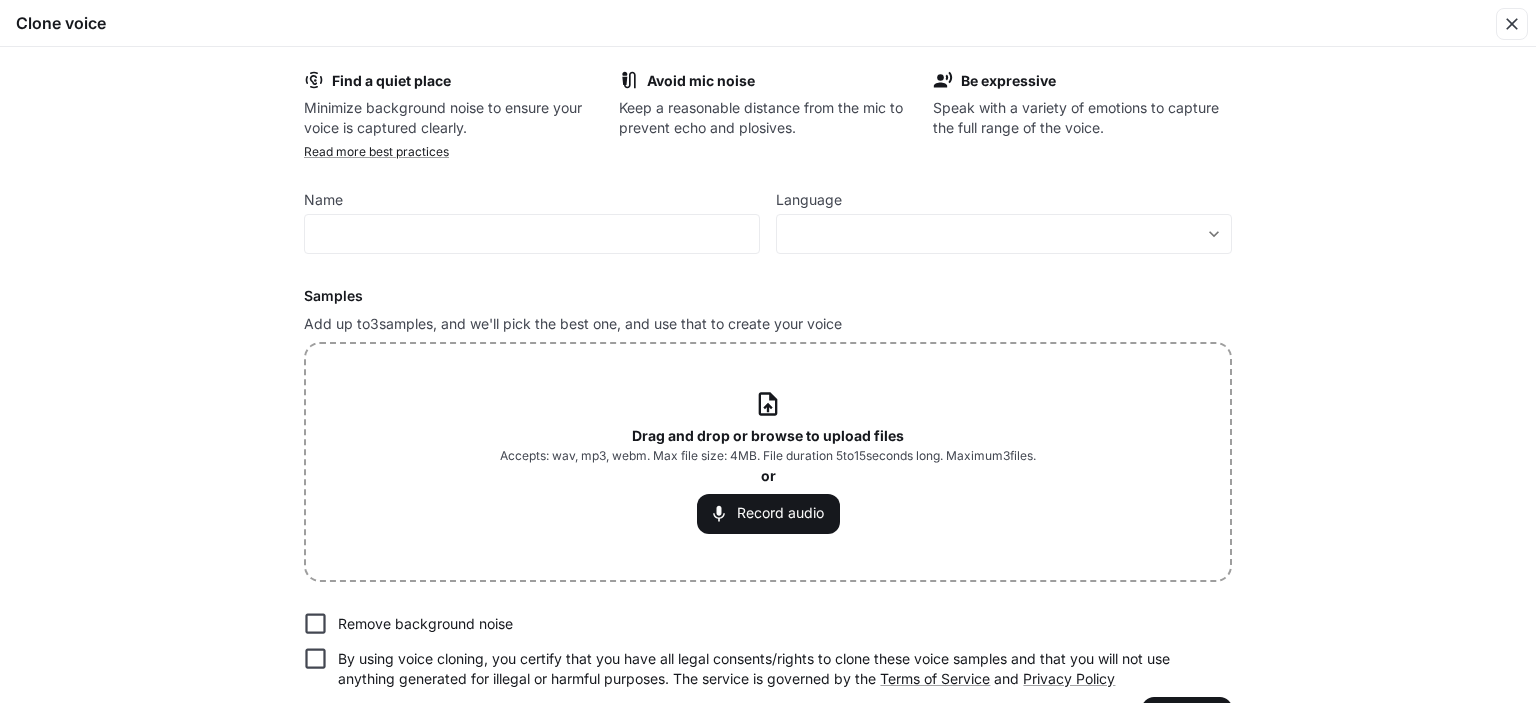 scroll, scrollTop: 0, scrollLeft: 0, axis: both 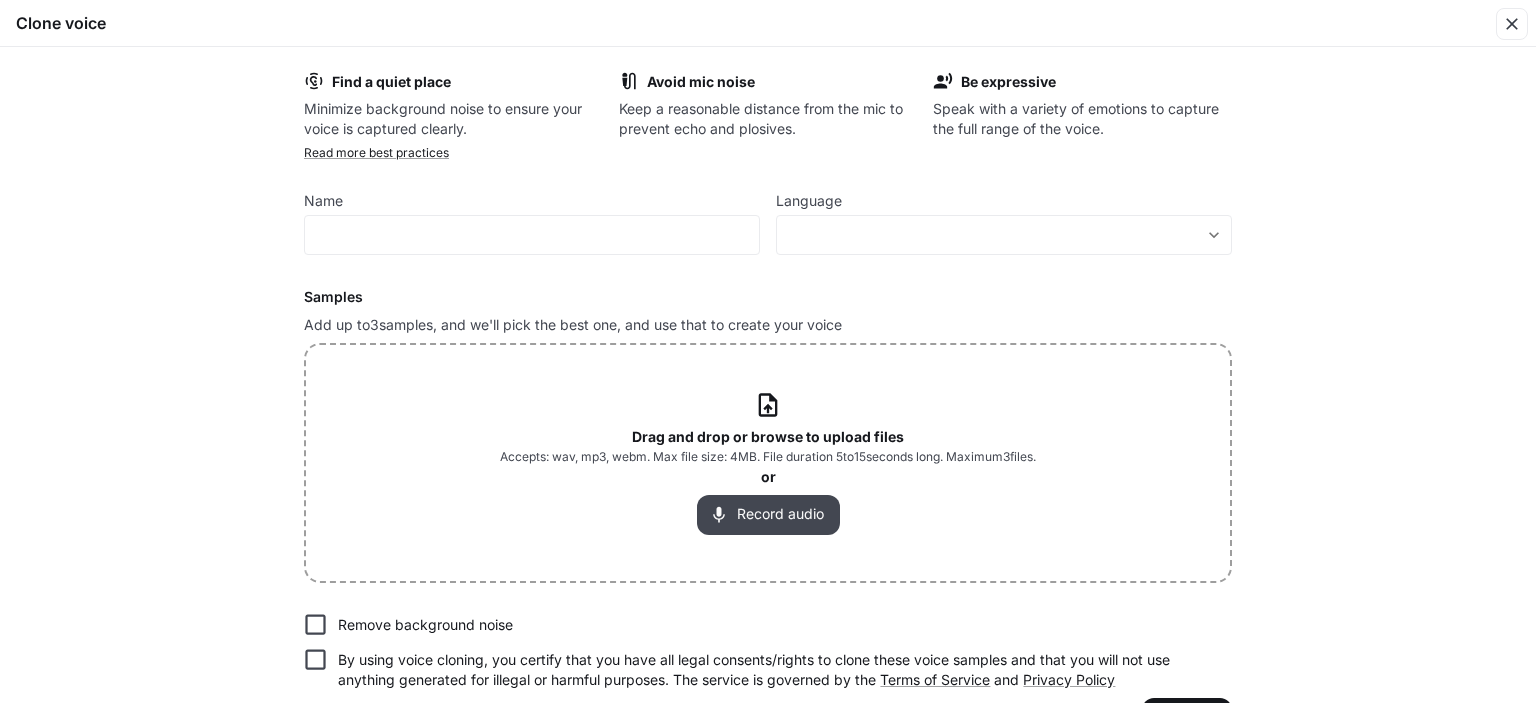 click on "Record audio" at bounding box center (768, 515) 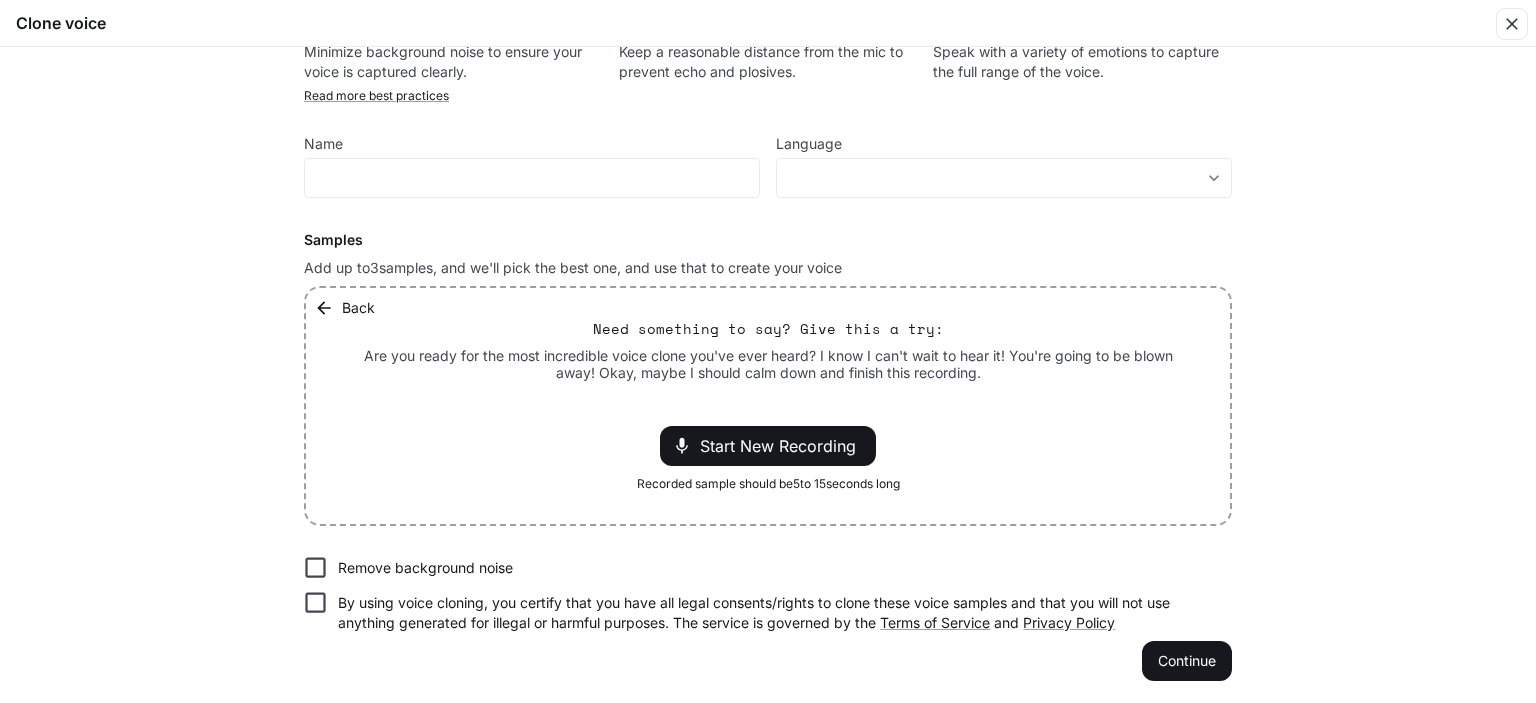 scroll, scrollTop: 59, scrollLeft: 0, axis: vertical 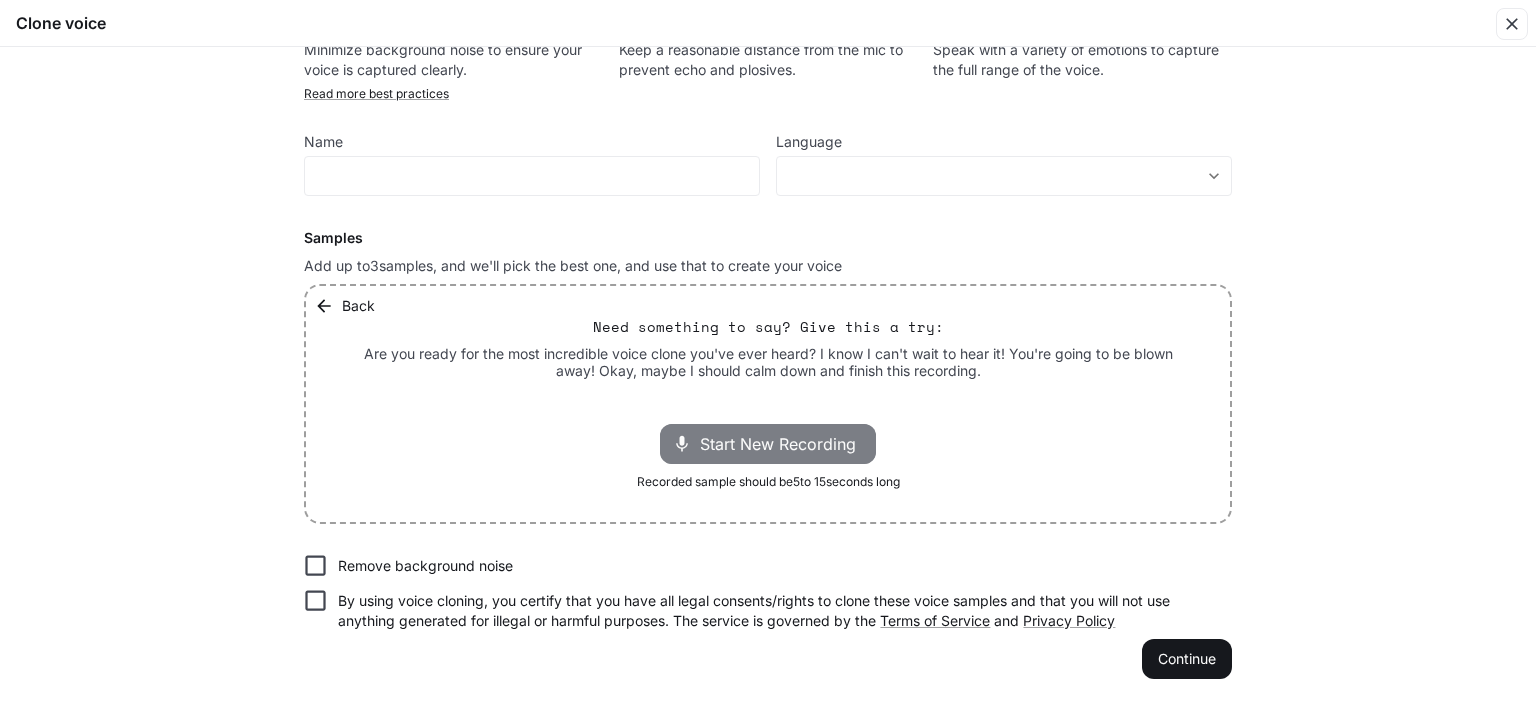 click on "Start New Recording" at bounding box center (784, 444) 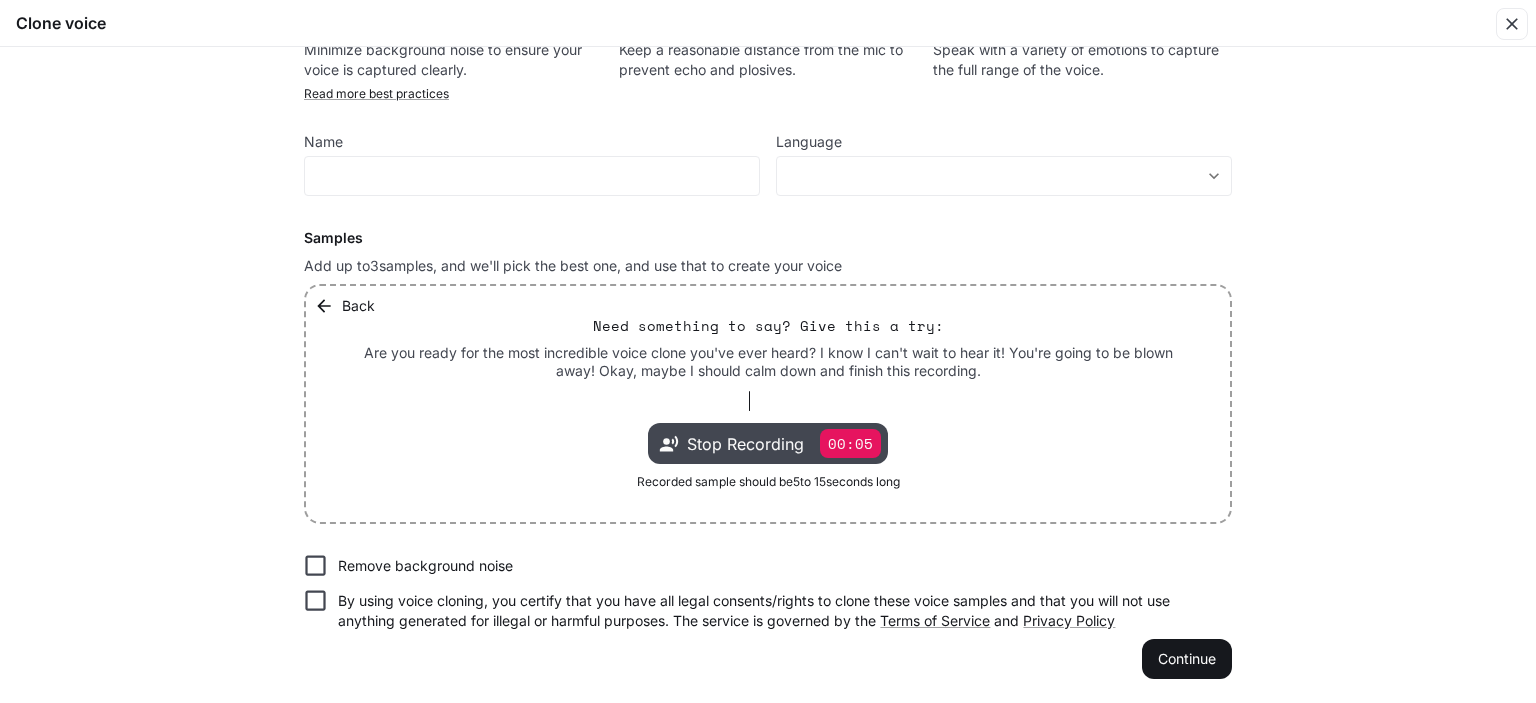 click on "Stop Recording" at bounding box center (745, 444) 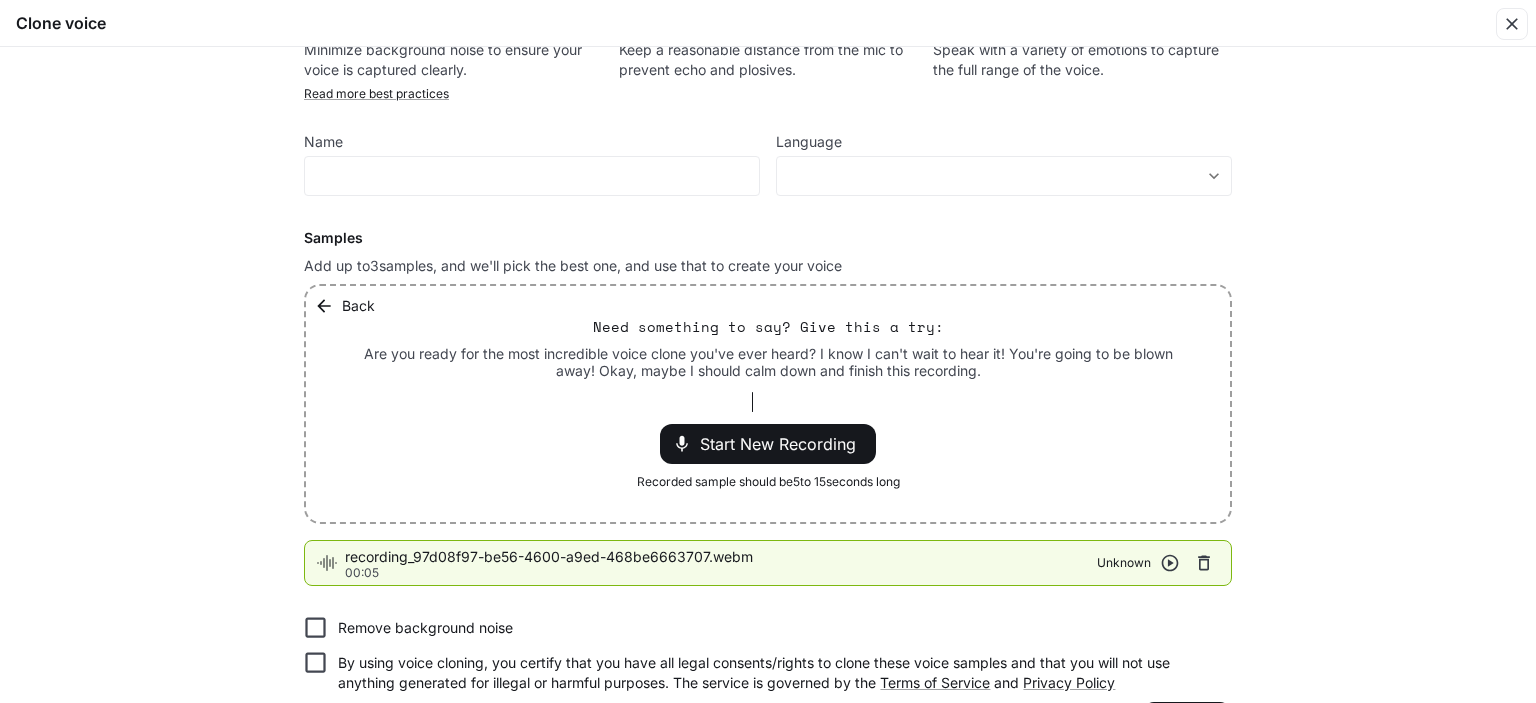 click 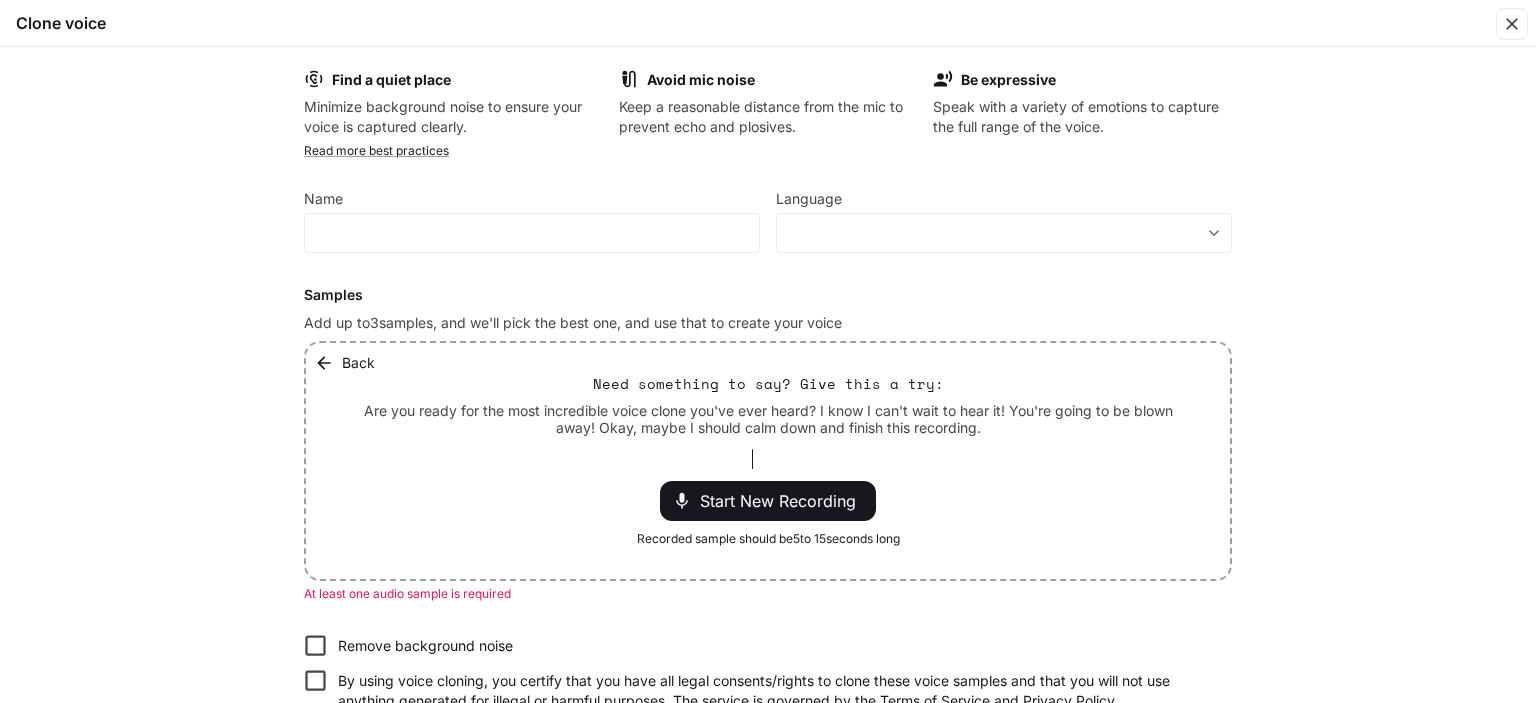 scroll, scrollTop: 0, scrollLeft: 0, axis: both 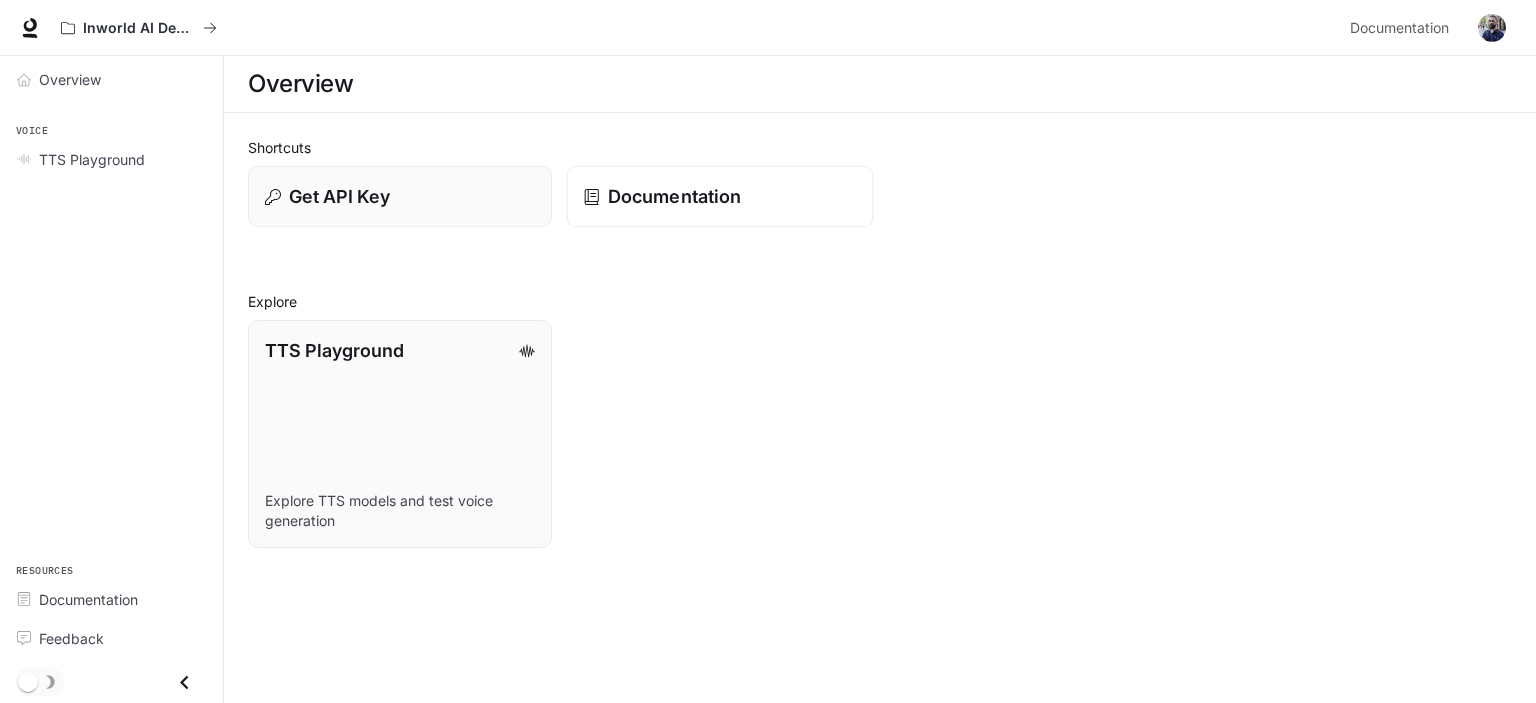 click on "Documentation" at bounding box center [674, 196] 